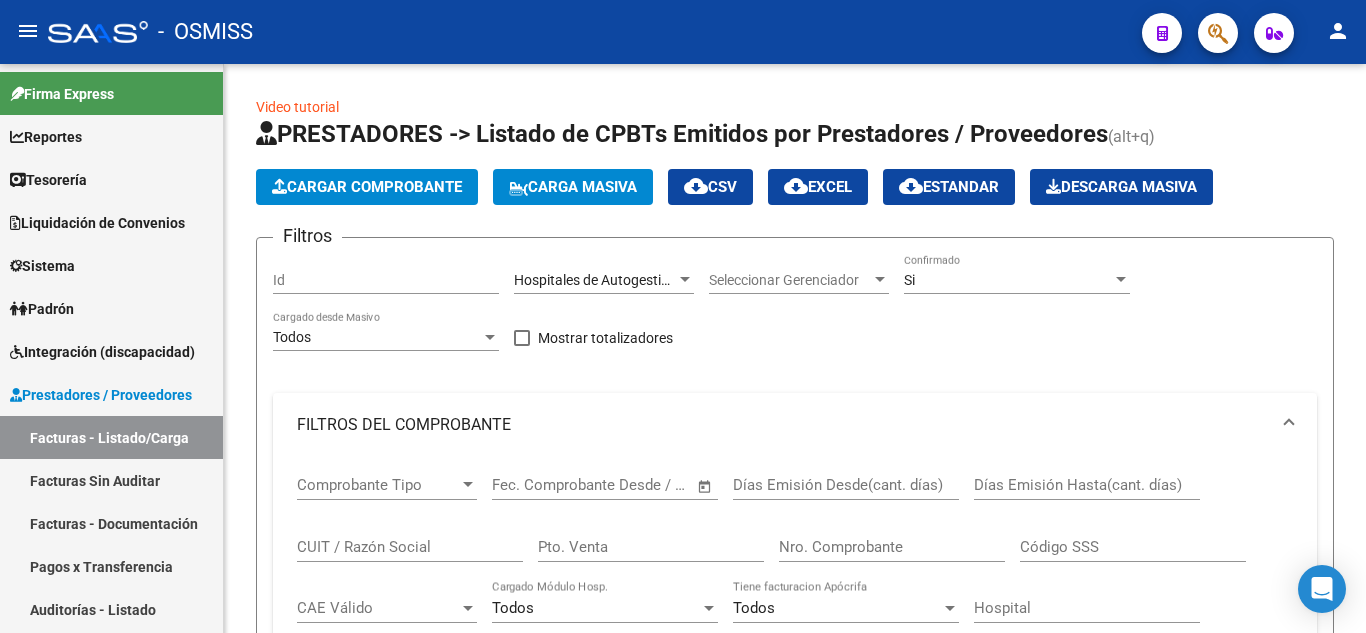 scroll, scrollTop: 0, scrollLeft: 0, axis: both 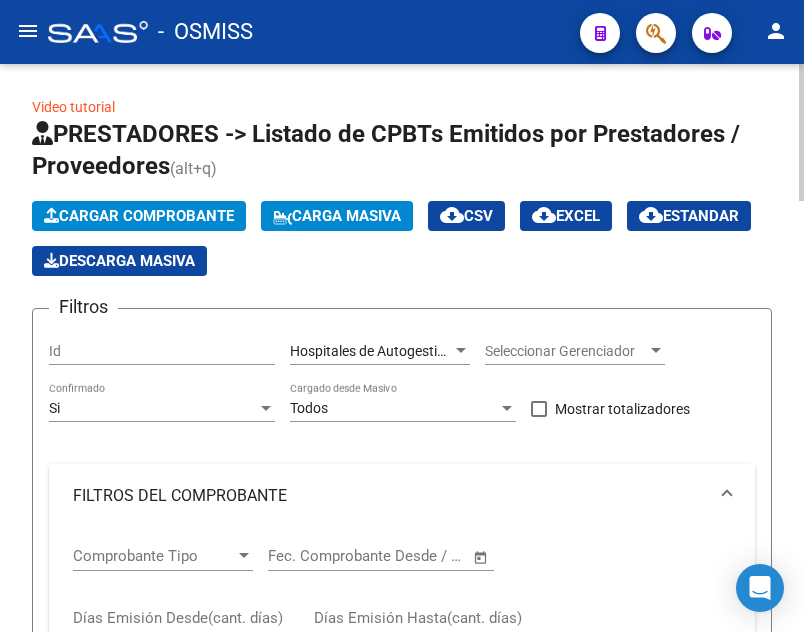 click on "FILTROS DEL COMPROBANTE" at bounding box center [390, 496] 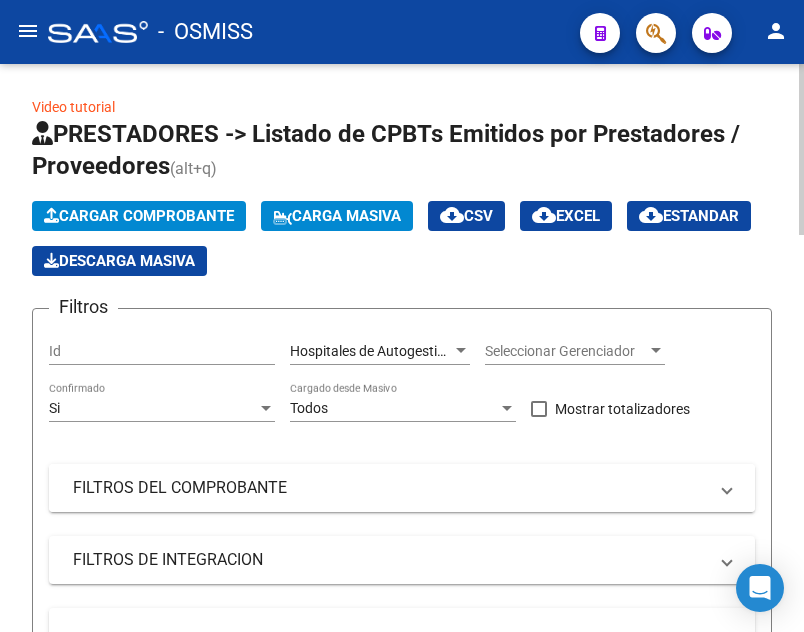 click on "FILTROS DEL COMPROBANTE" at bounding box center (390, 488) 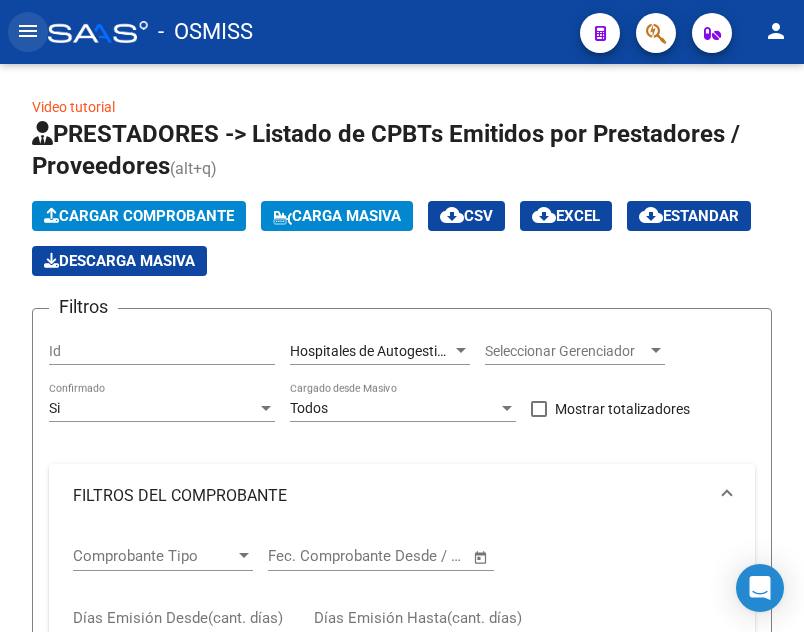 click on "menu" 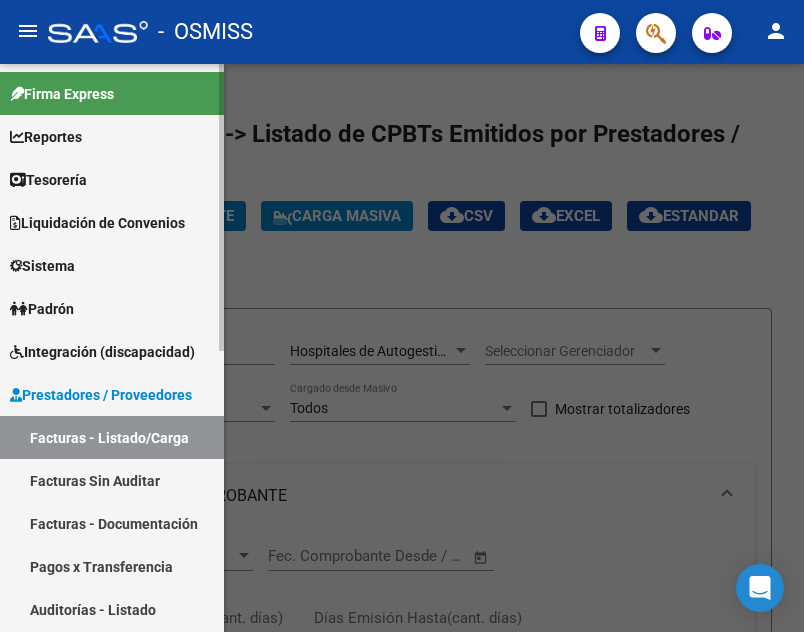 click on "Liquidación de Convenios" at bounding box center [112, 222] 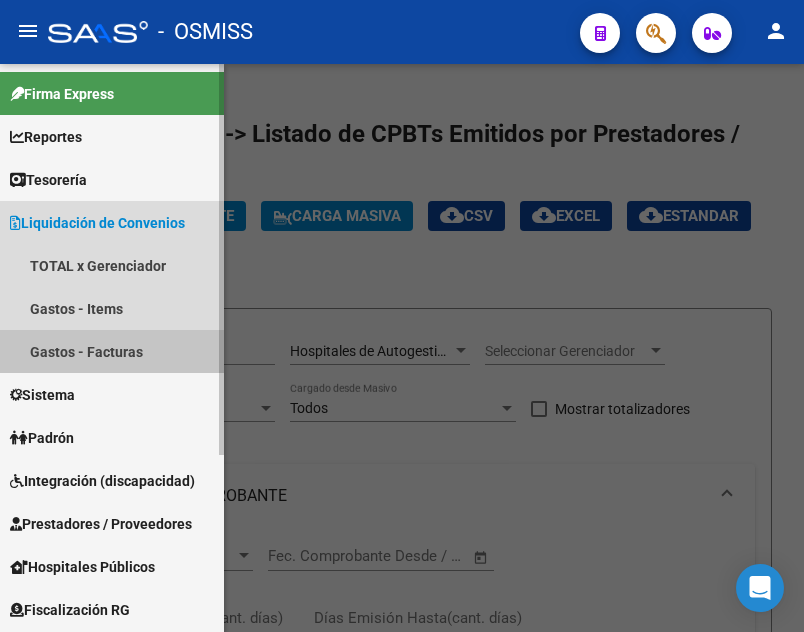 click on "Gastos - Facturas" at bounding box center [112, 351] 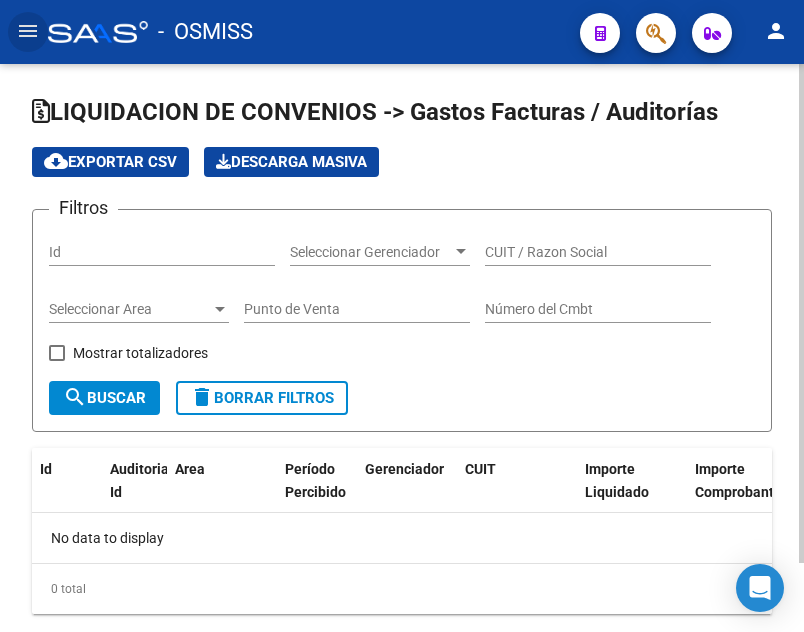 checkbox on "true" 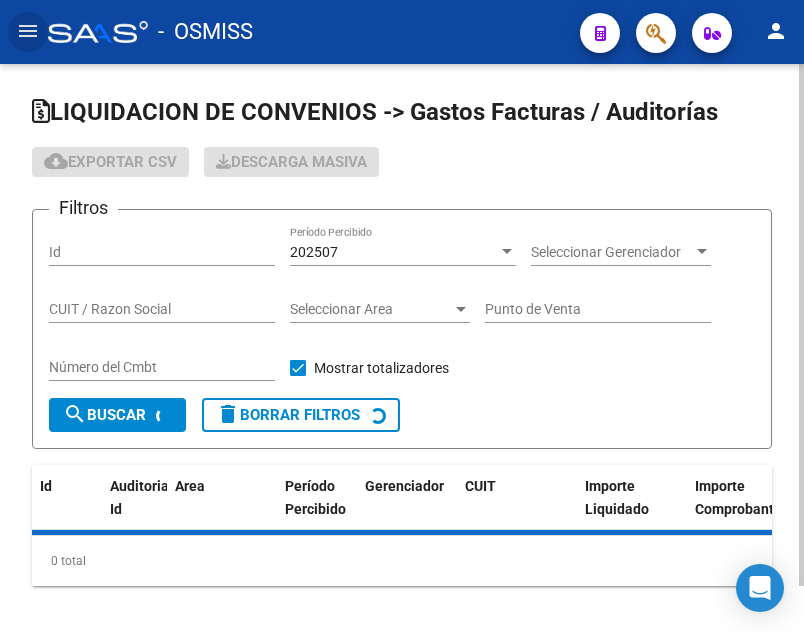 click on "202507 Período Percibido" 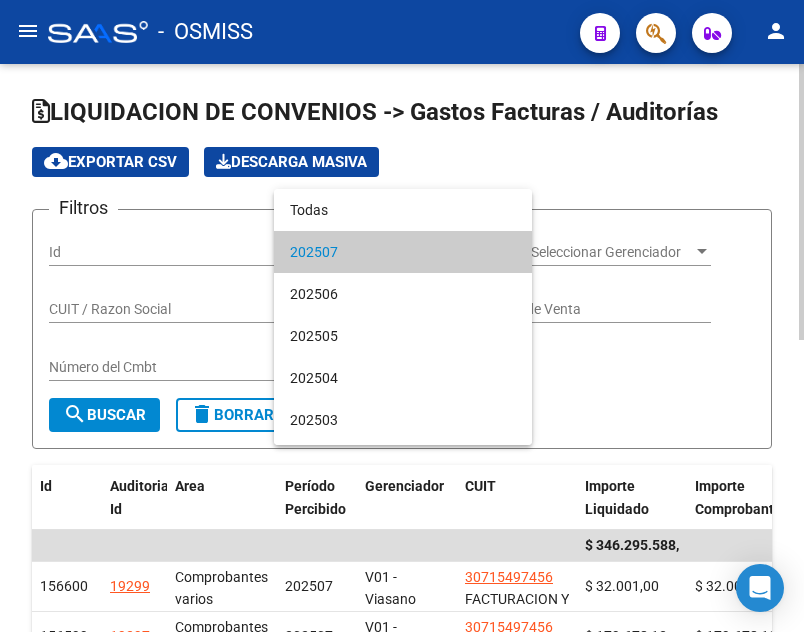 click on "202507" at bounding box center (403, 252) 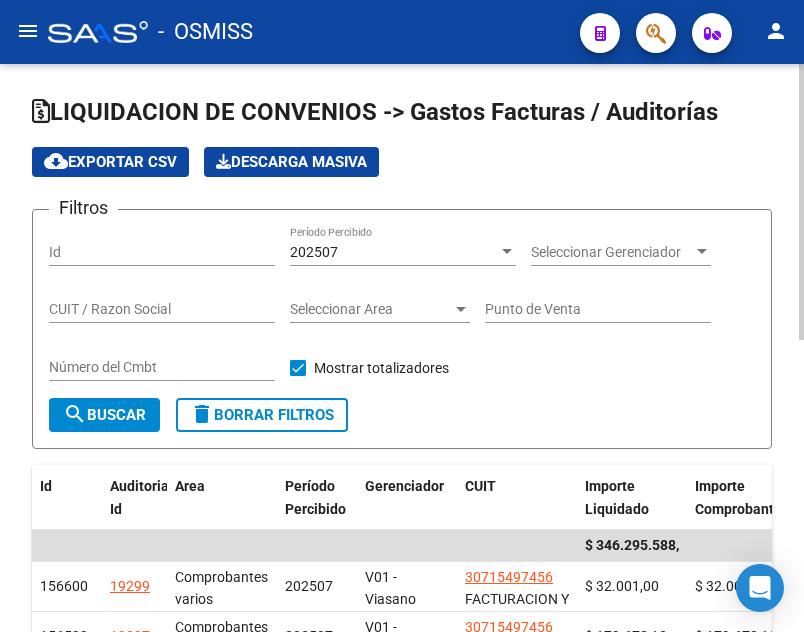 click on "Seleccionar Gerenciador Seleccionar Gerenciador" 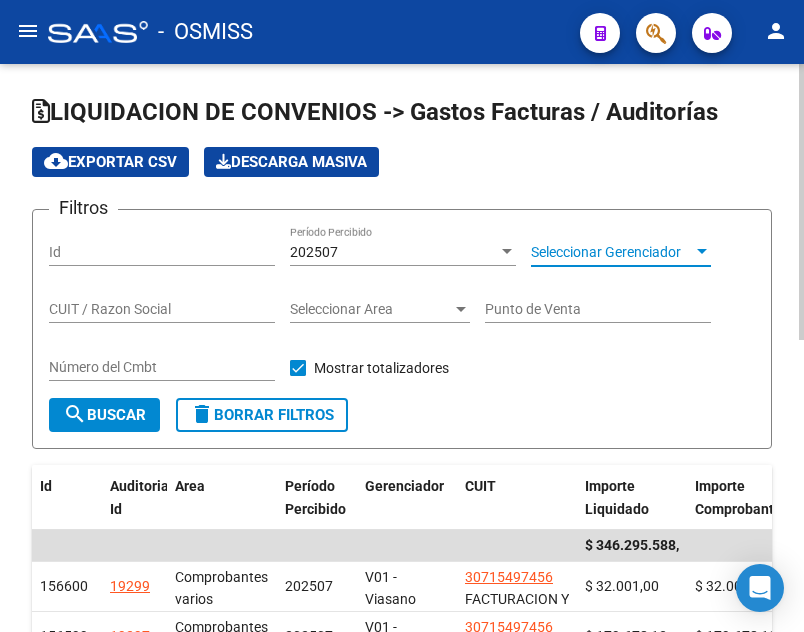 click on "Seleccionar Gerenciador" at bounding box center [612, 252] 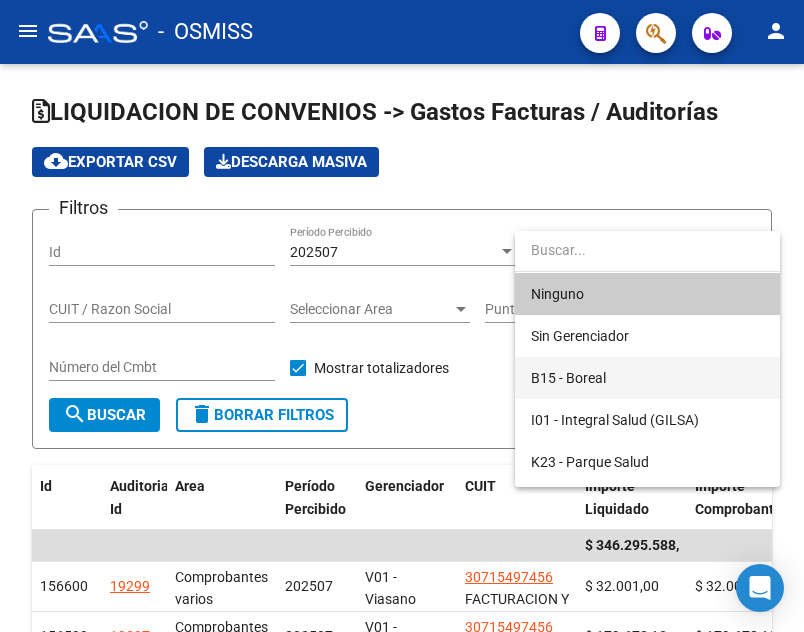 click on "B15 - Boreal" at bounding box center (647, 378) 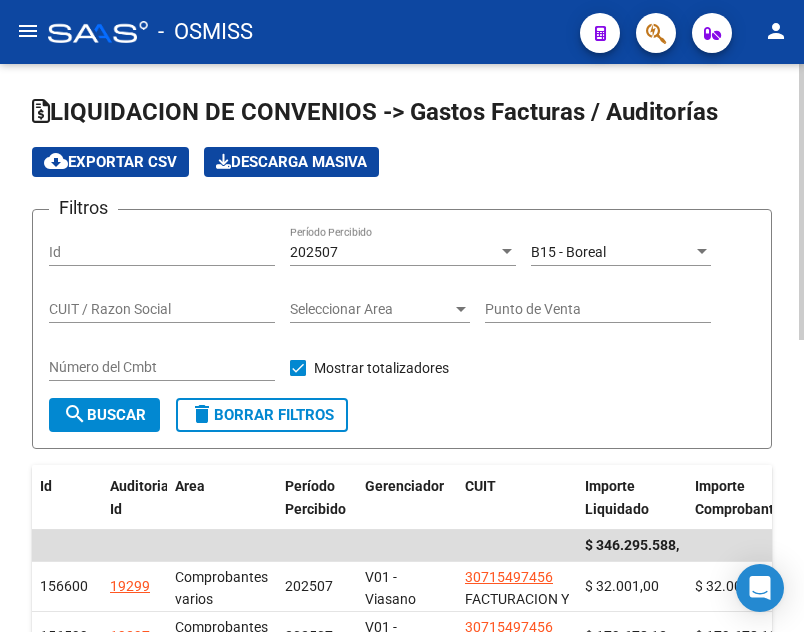 click on "B15 - Boreal Seleccionar Gerenciador" 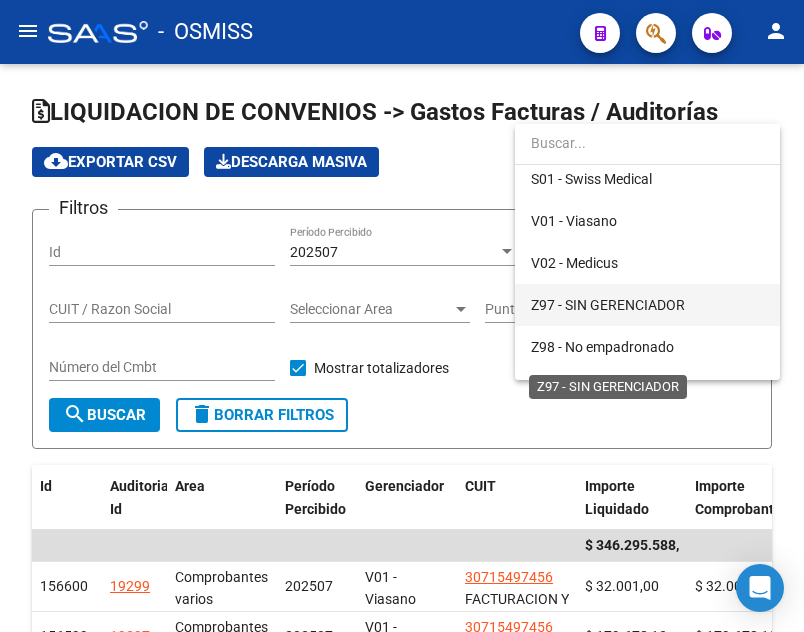 scroll, scrollTop: 584, scrollLeft: 0, axis: vertical 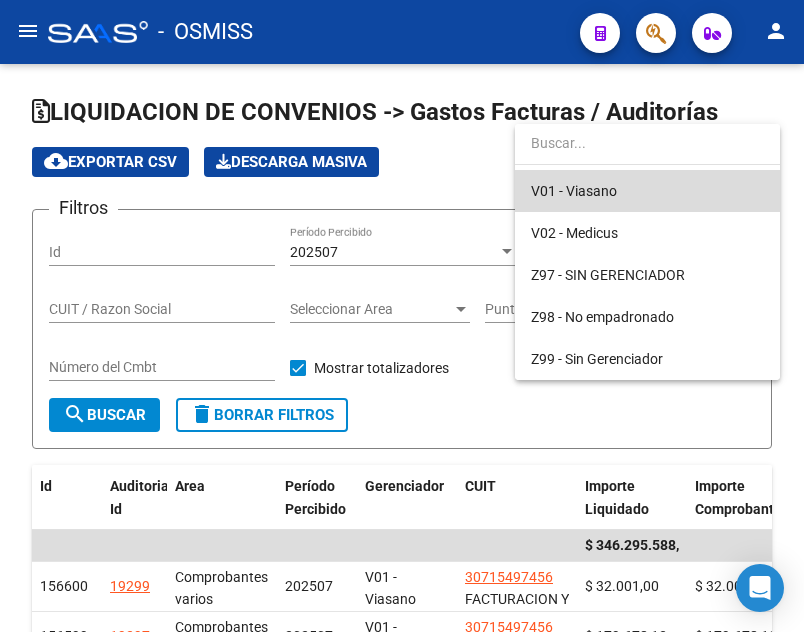 click on "V01 - Viasano" at bounding box center (647, 191) 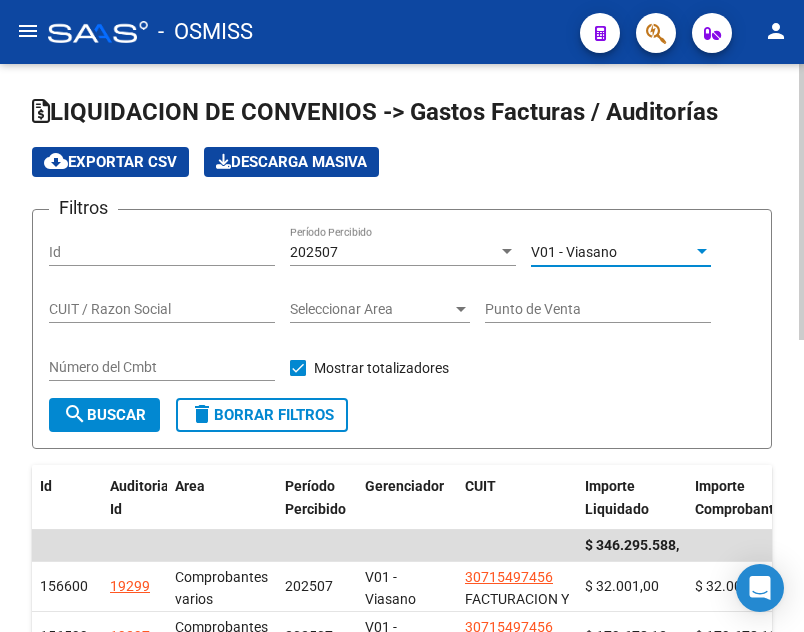 click on "search" 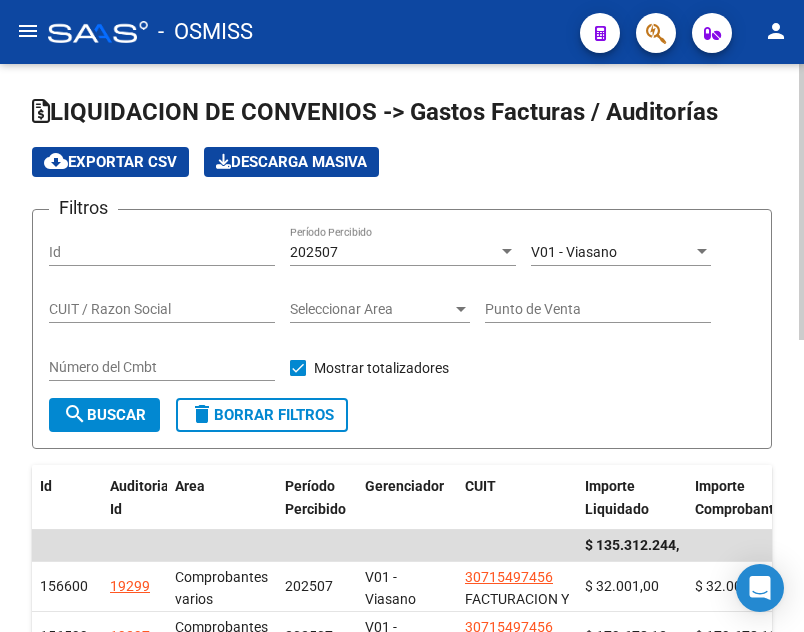 click on "V01 - Viasano Seleccionar Gerenciador" 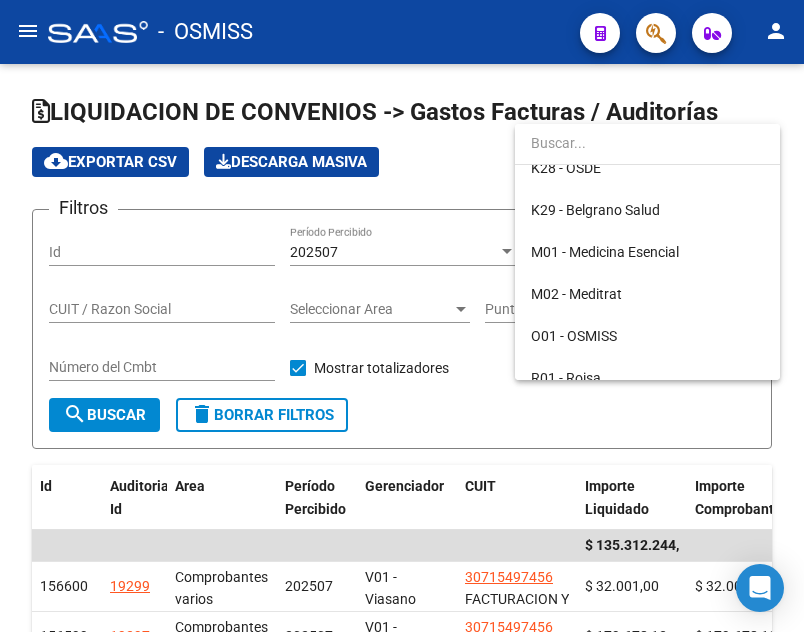 scroll, scrollTop: 223, scrollLeft: 0, axis: vertical 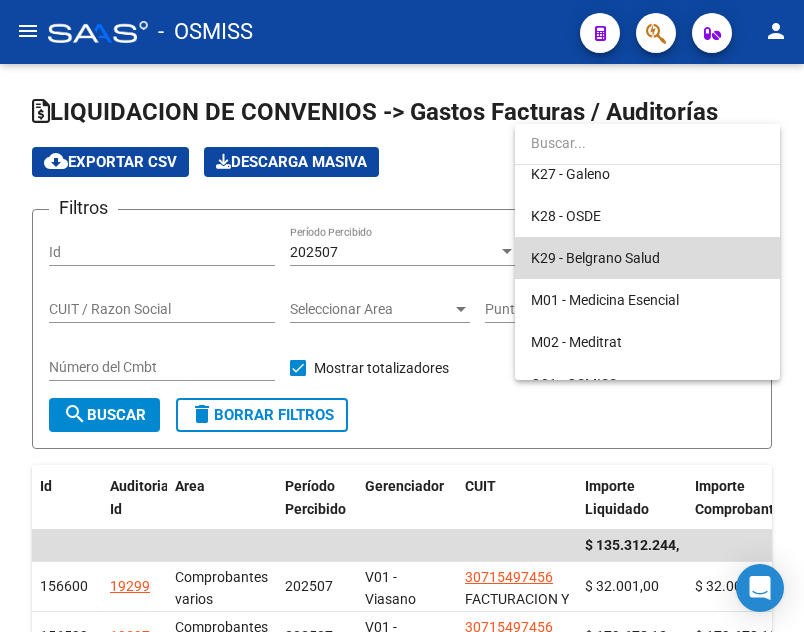 click on "K29 - Belgrano Salud" at bounding box center [647, 258] 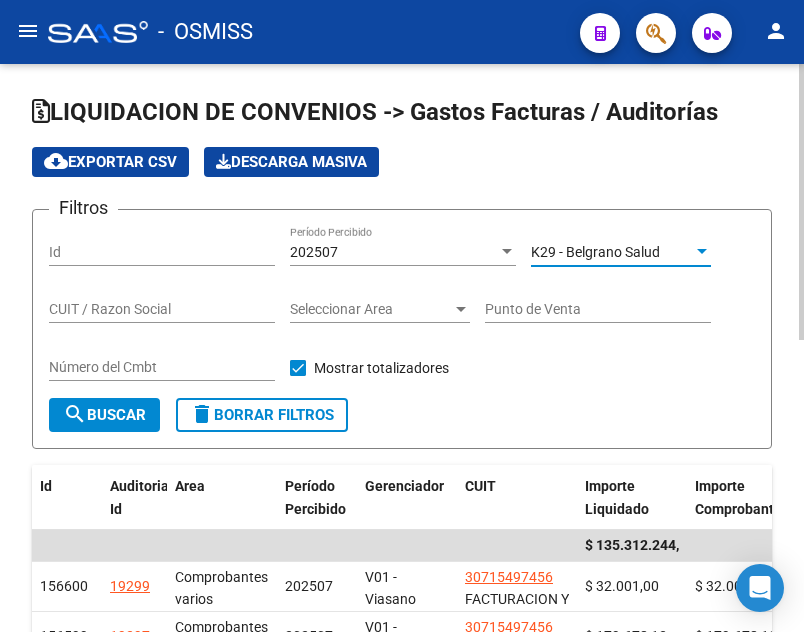 click on "search  Buscar" 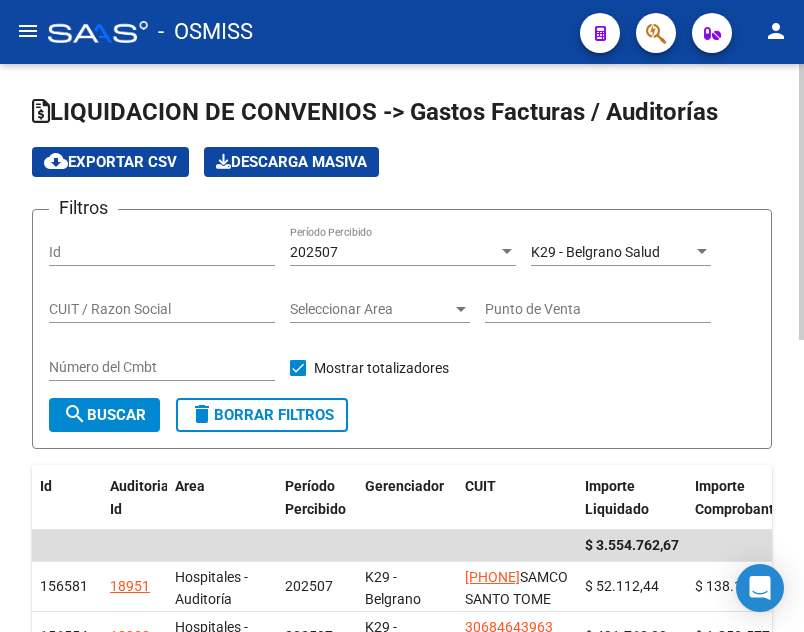 click on "K29 - Belgrano Salud Seleccionar Gerenciador" 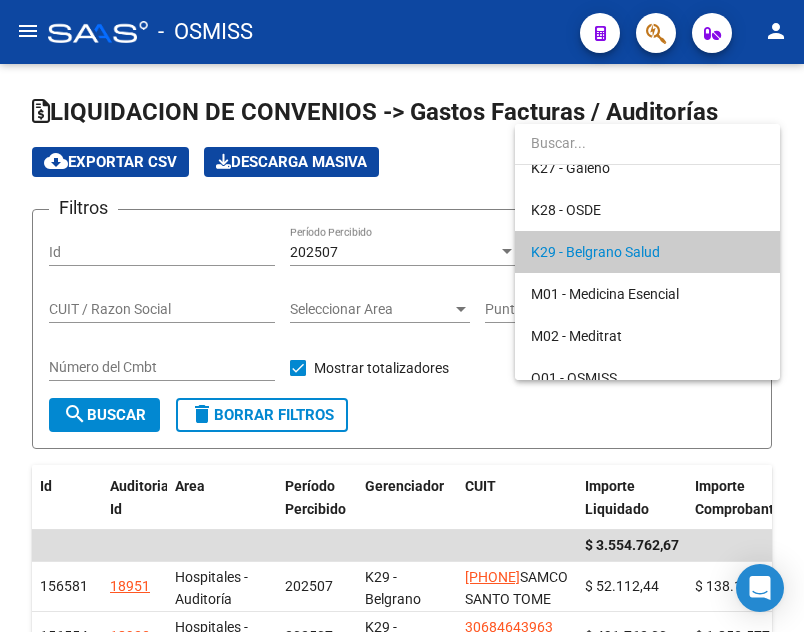 scroll, scrollTop: 0, scrollLeft: 0, axis: both 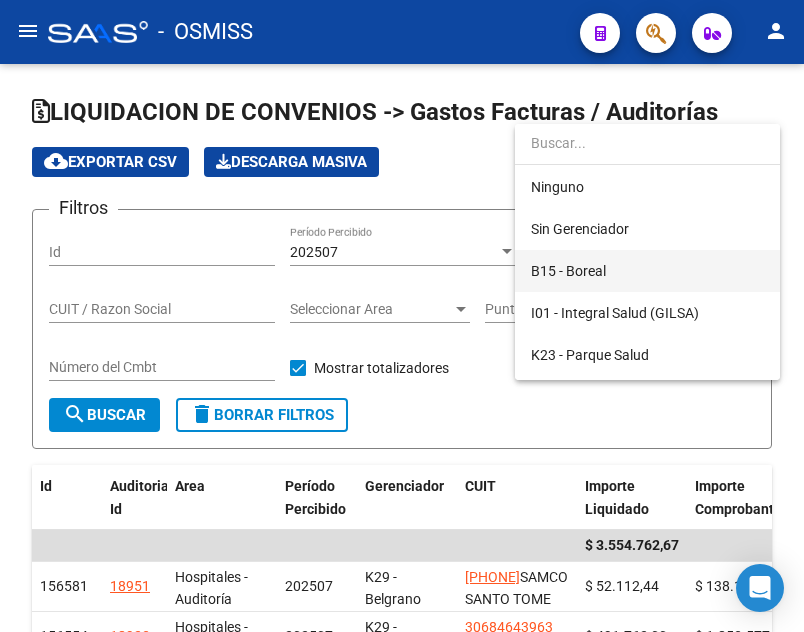 click on "B15 - Boreal" at bounding box center (647, 271) 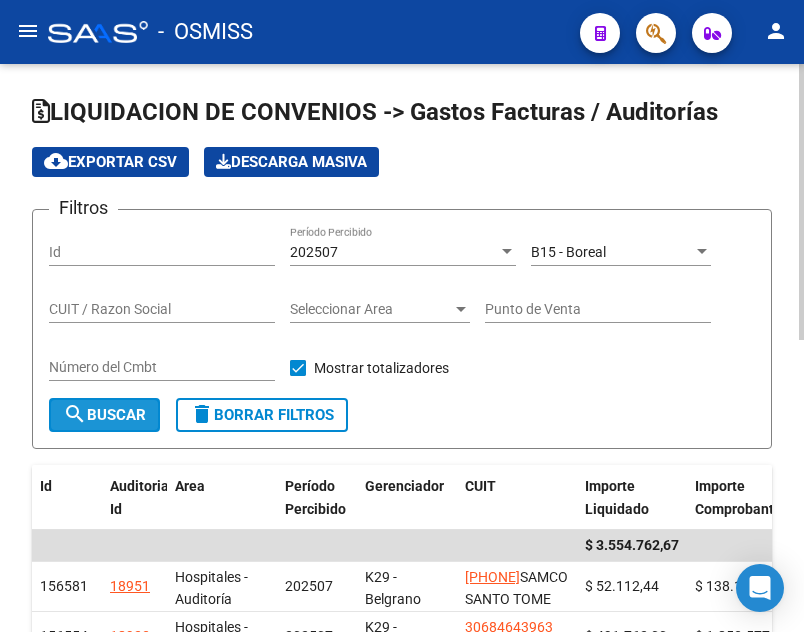 click on "search  Buscar" 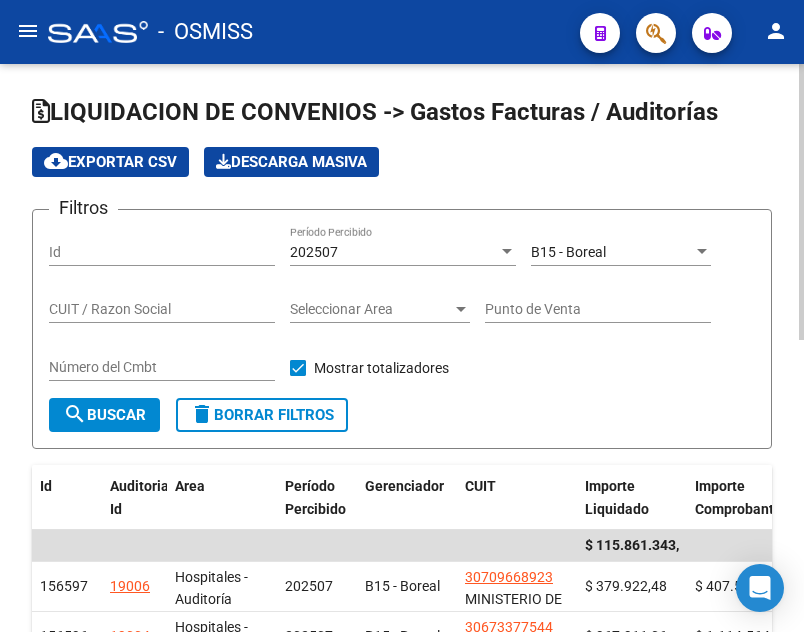 click on "B15 - Boreal" at bounding box center [568, 252] 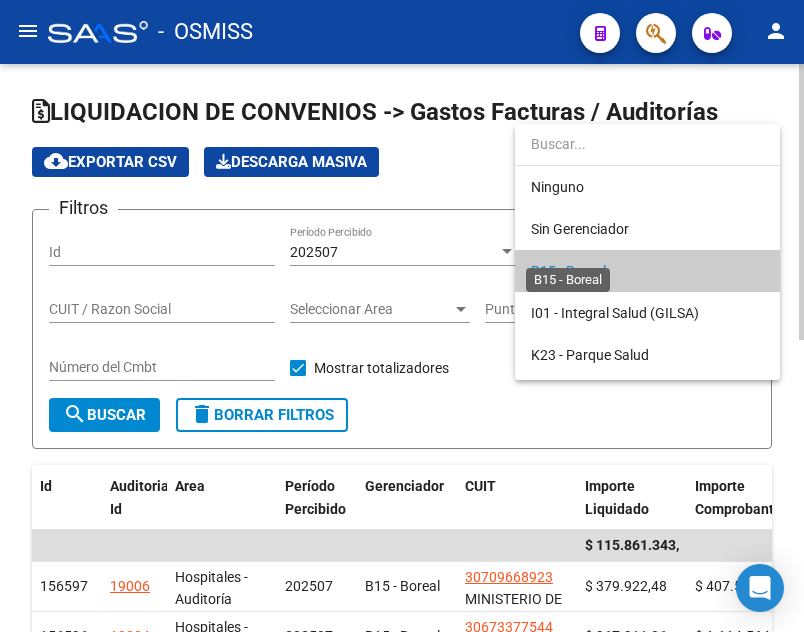 scroll, scrollTop: 19, scrollLeft: 0, axis: vertical 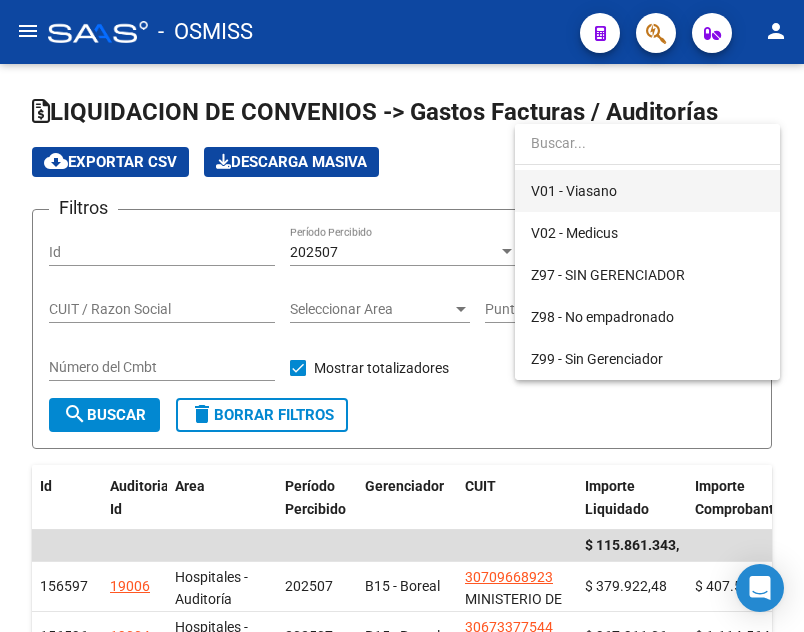 click on "V01 - Viasano" at bounding box center (574, 191) 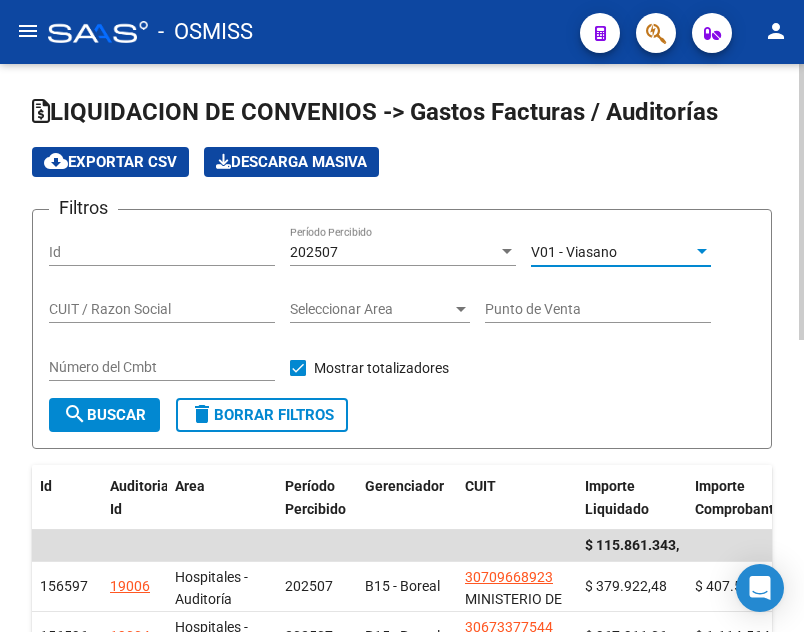 click on "search  Buscar" 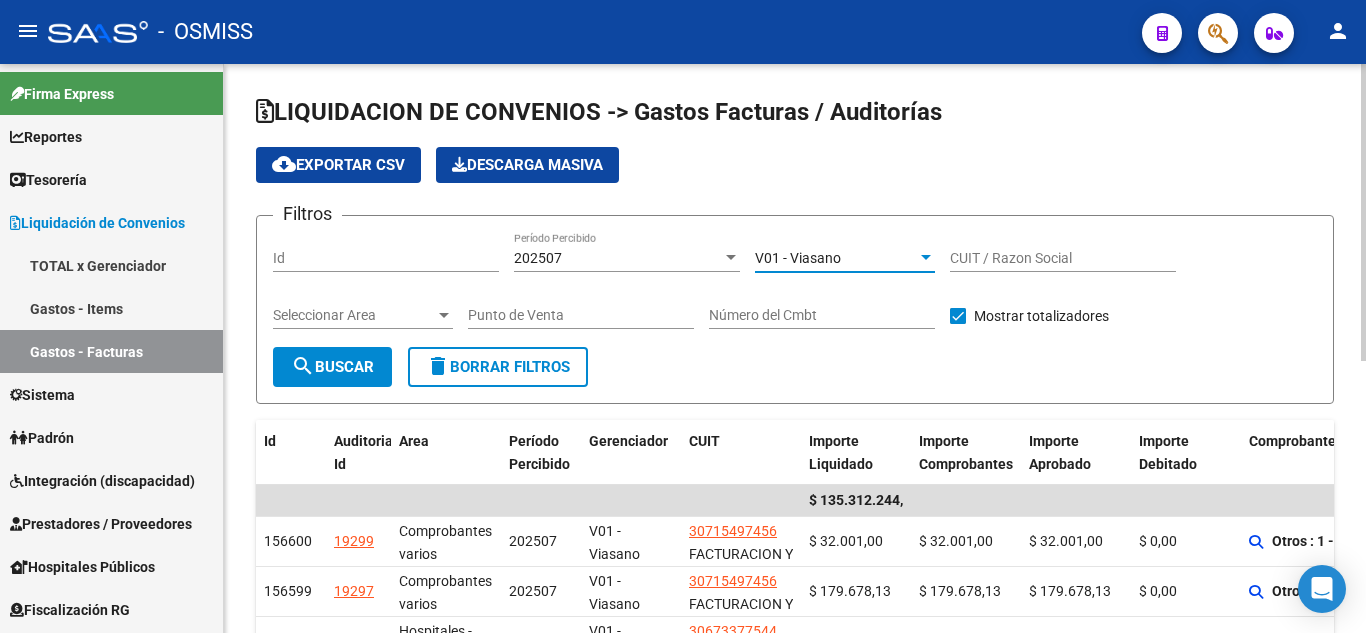 click on "V01 - Viasano" at bounding box center [836, 258] 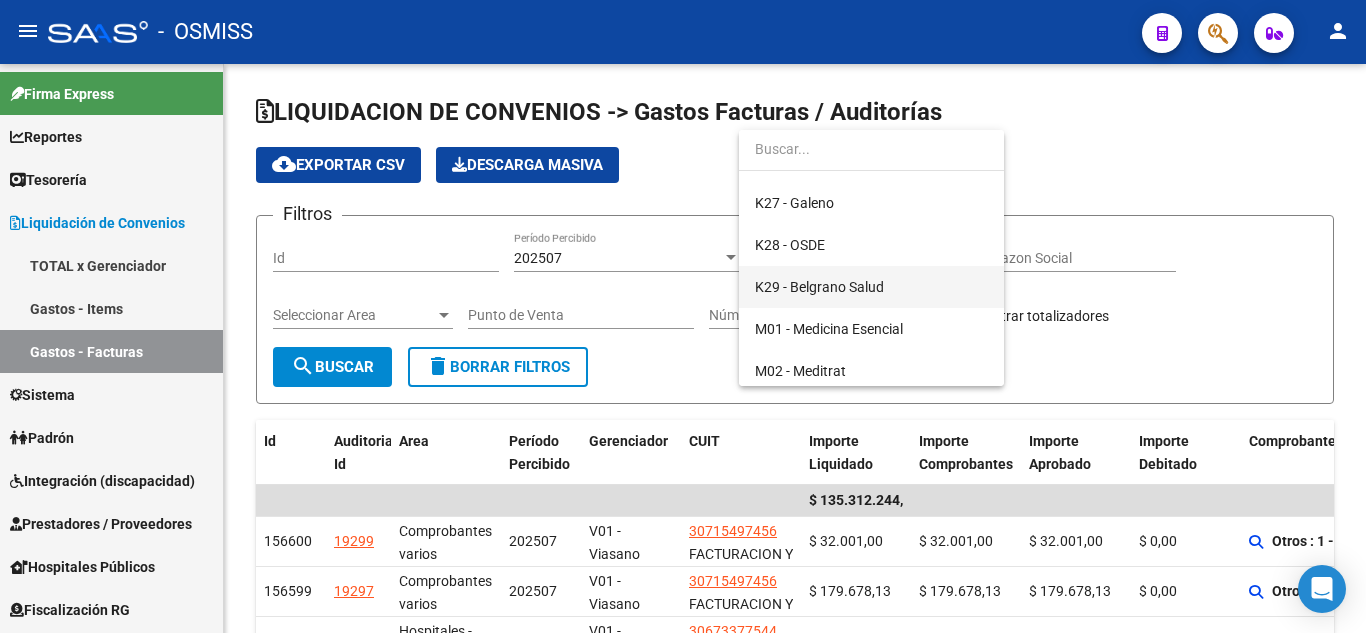scroll, scrollTop: 300, scrollLeft: 0, axis: vertical 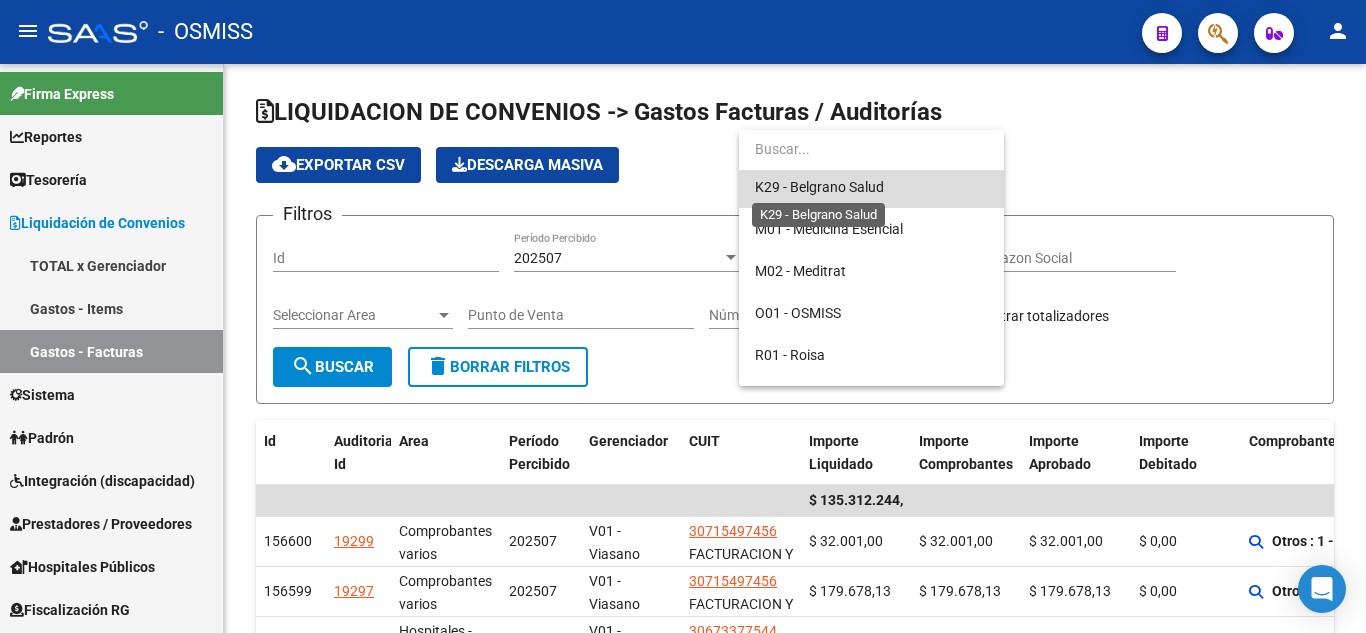 click on "K29 - Belgrano Salud" at bounding box center (819, 187) 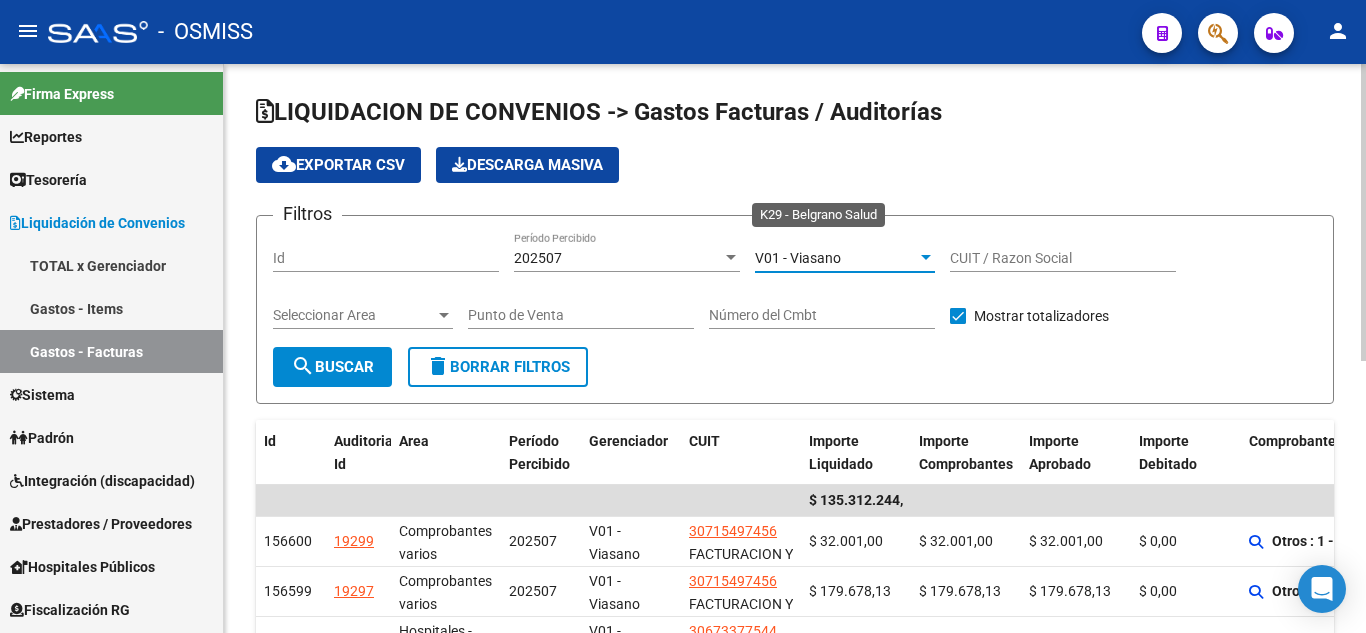 scroll, scrollTop: 294, scrollLeft: 0, axis: vertical 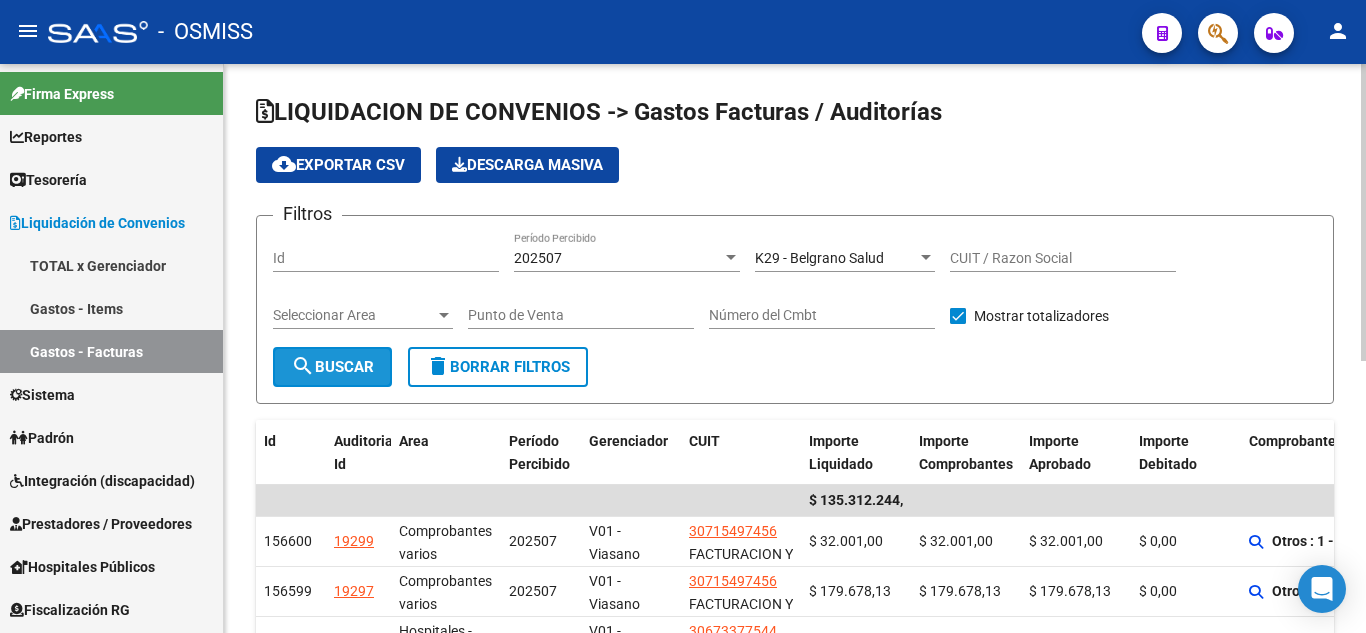 click on "search  Buscar" 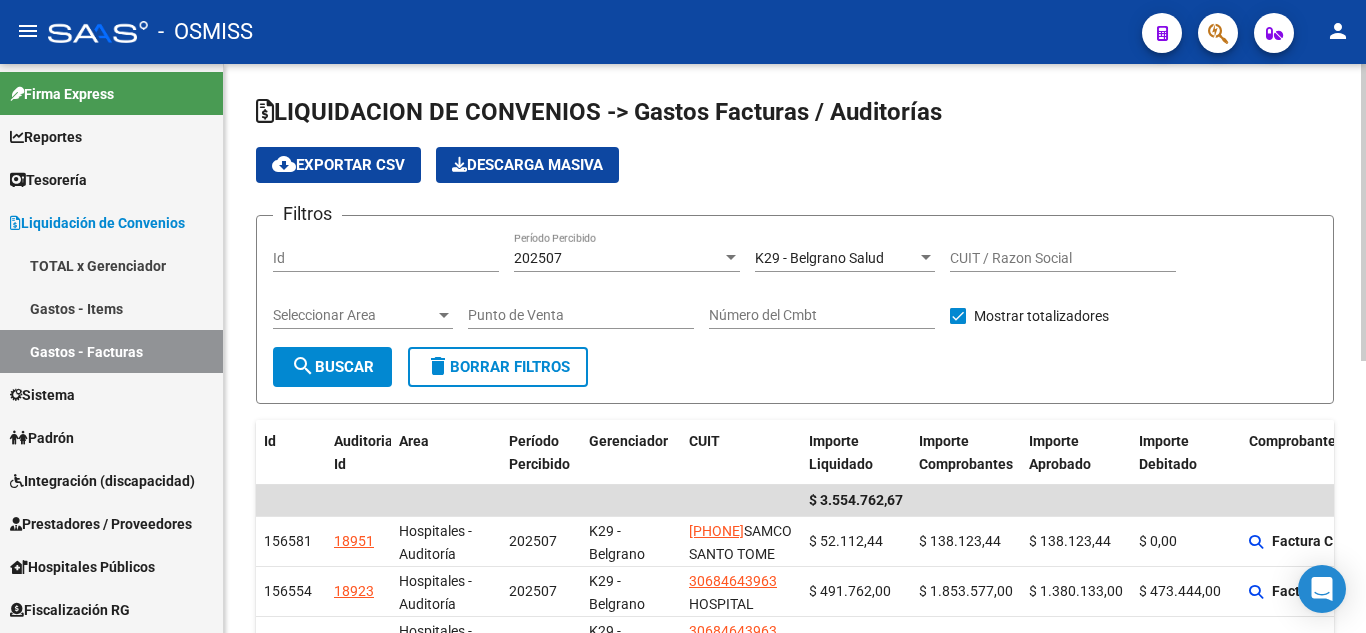 click on "cloud_download  Exportar CSV   Descarga Masiva" 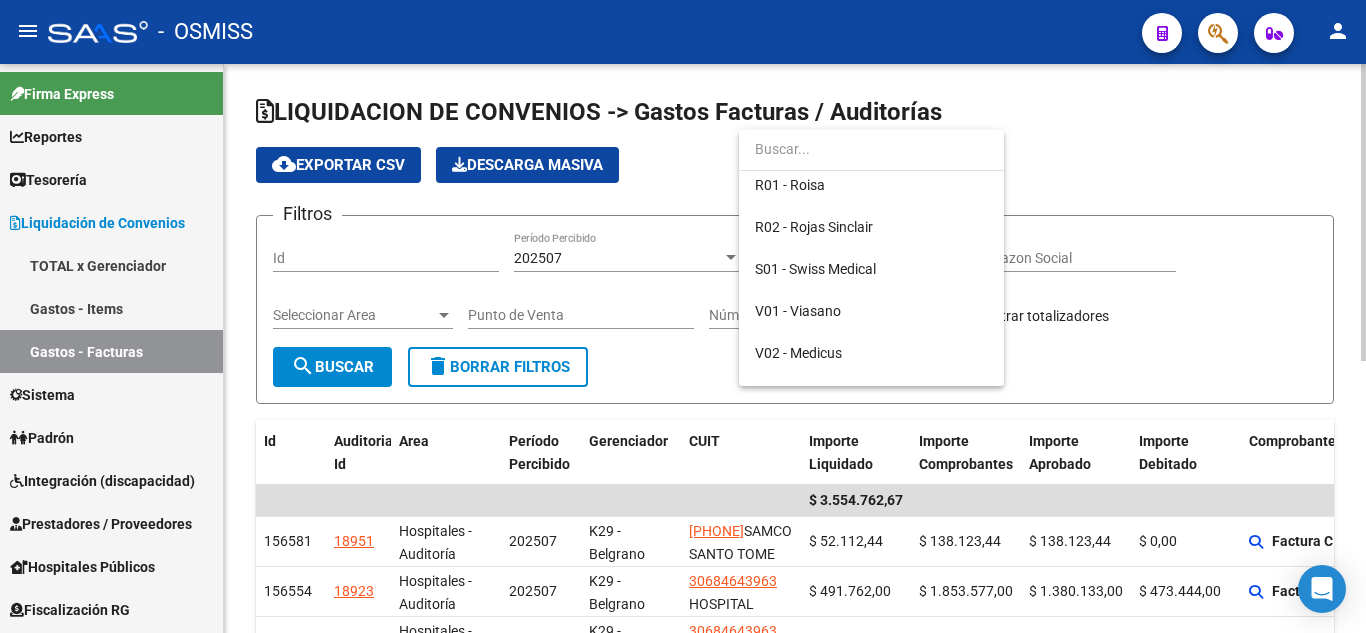 scroll, scrollTop: 500, scrollLeft: 0, axis: vertical 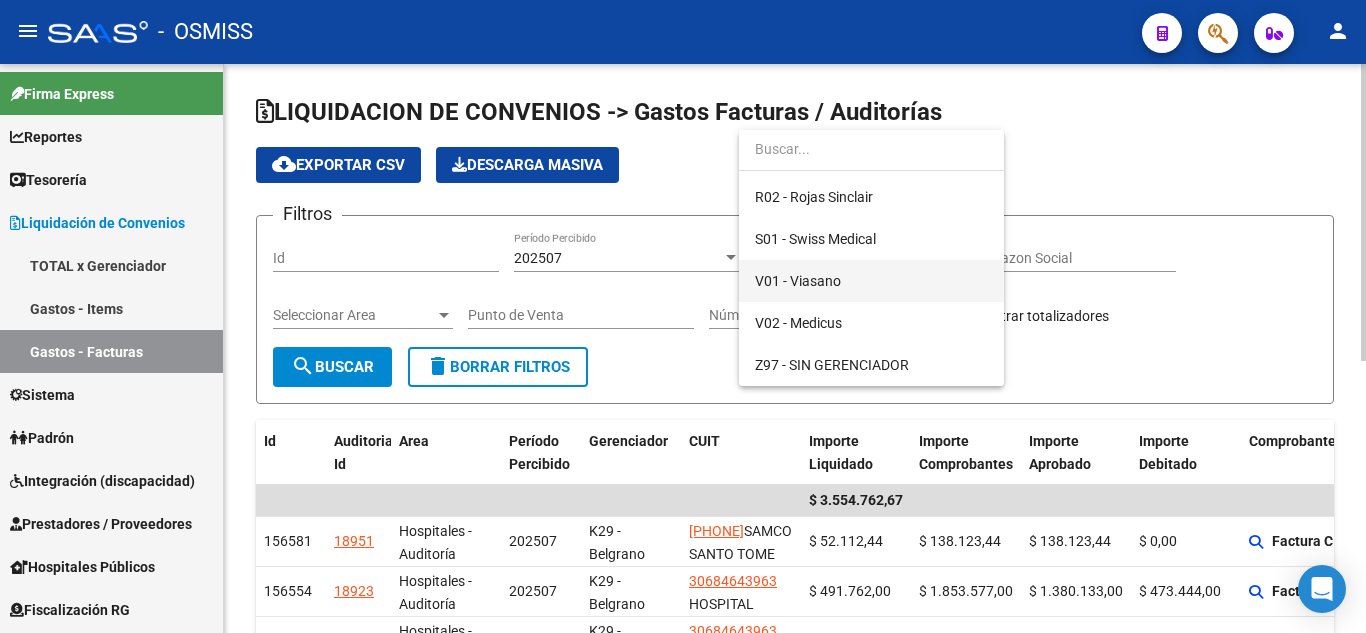 click on "V01 - Viasano" at bounding box center [871, 281] 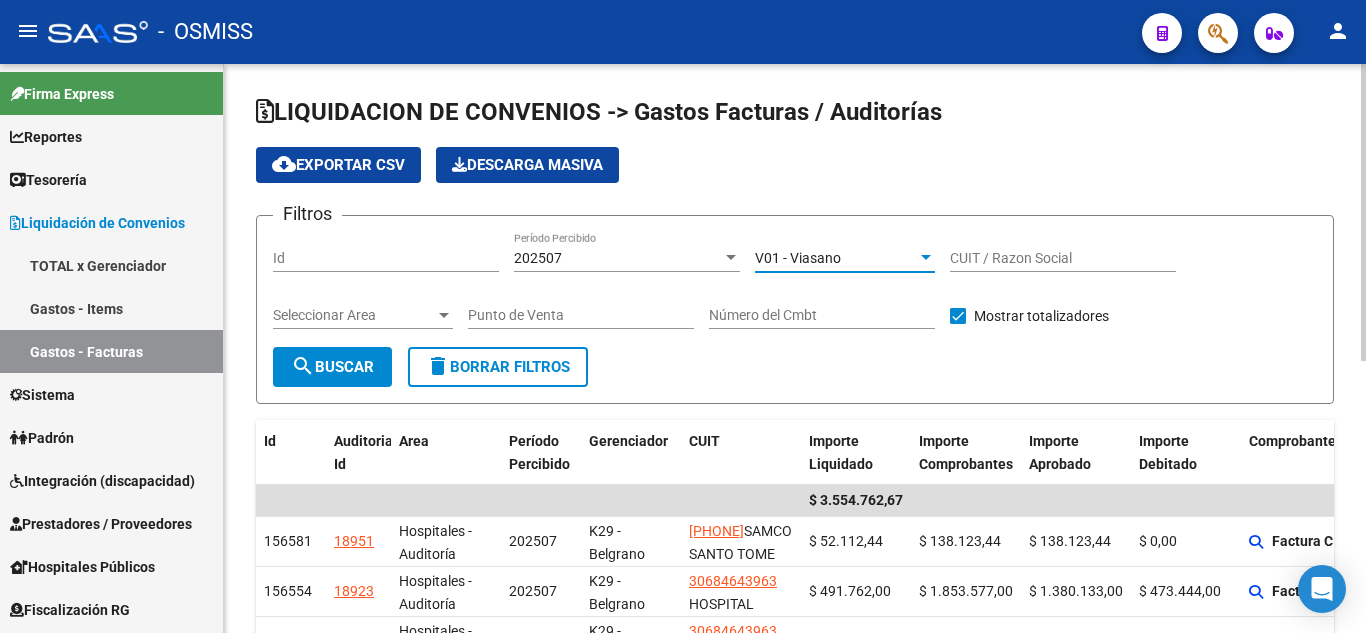 drag, startPoint x: 374, startPoint y: 355, endPoint x: 382, endPoint y: 333, distance: 23.409399 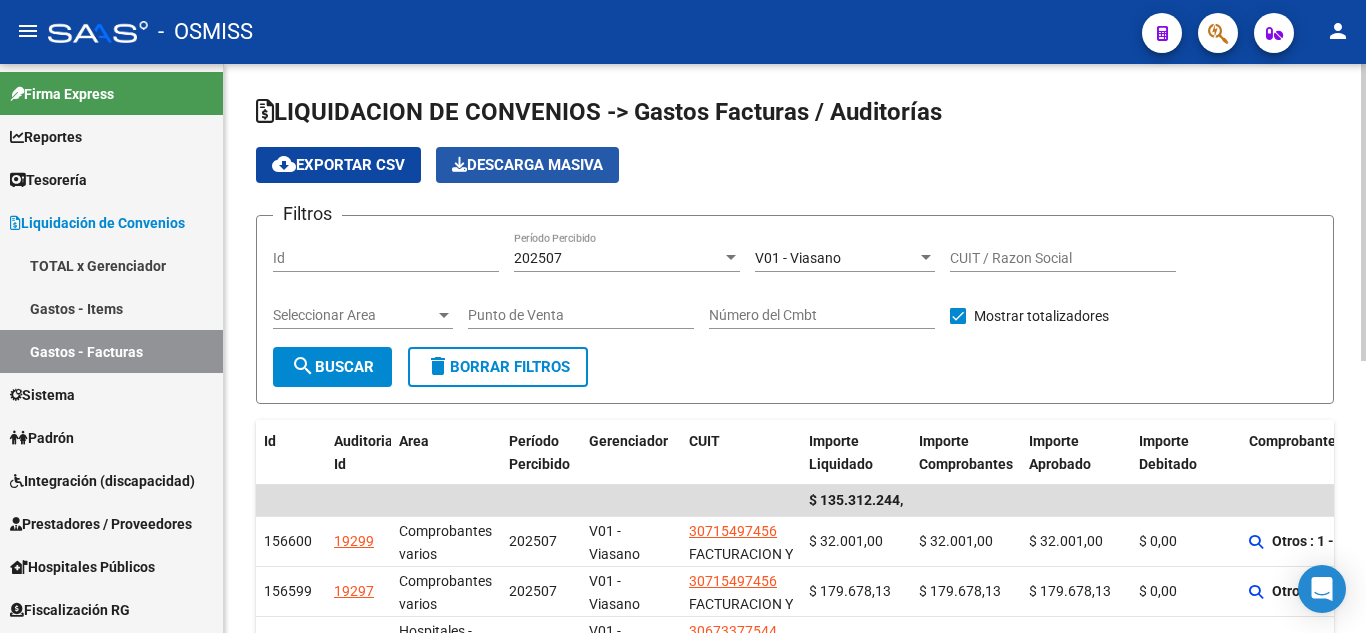 click on "Descarga Masiva" 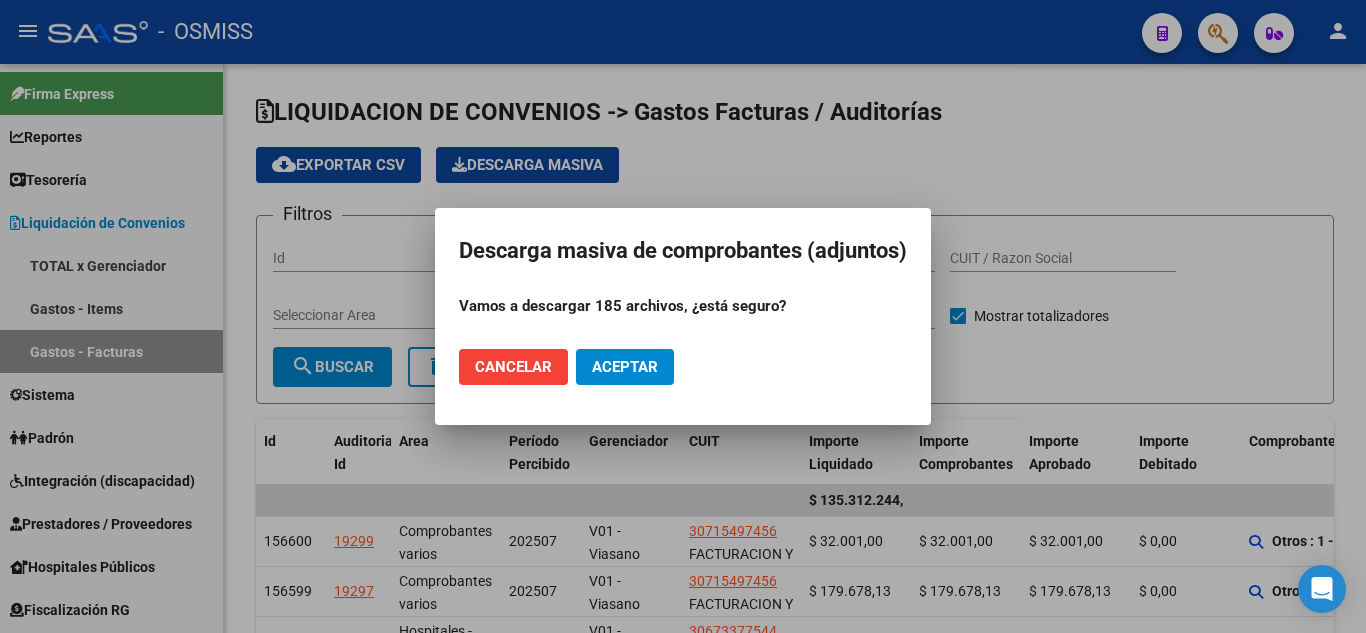 click on "Cancelar" 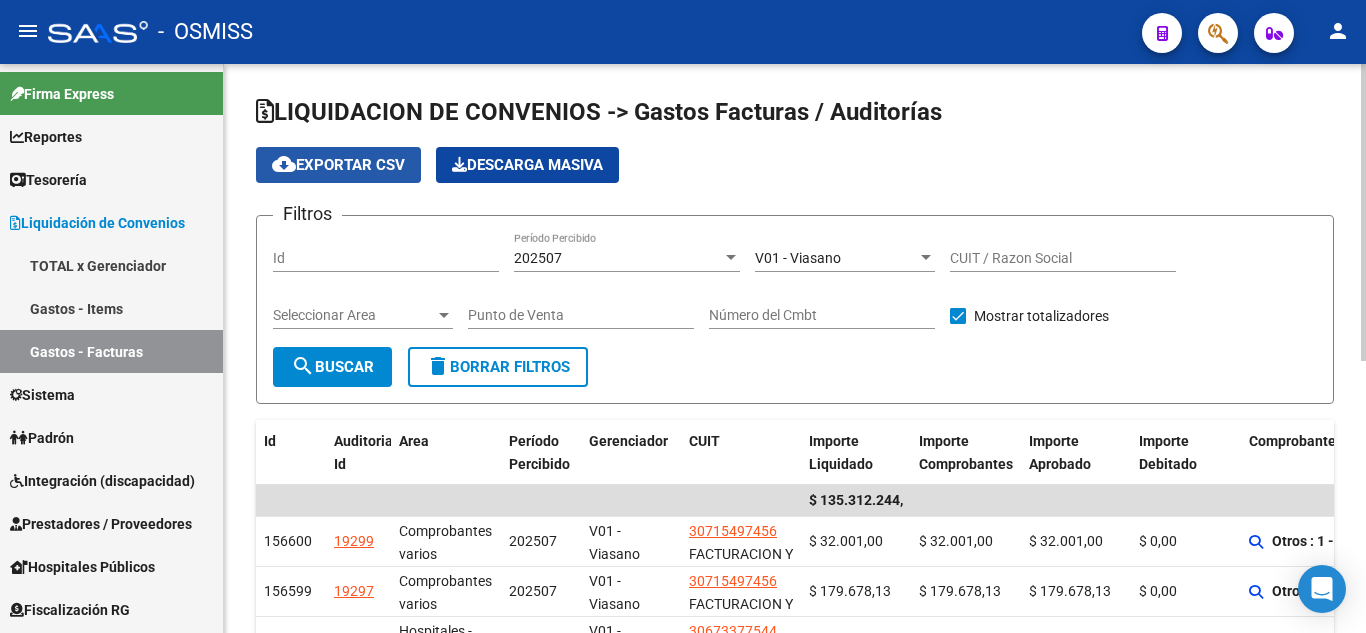 click on "cloud_download  Exportar CSV" 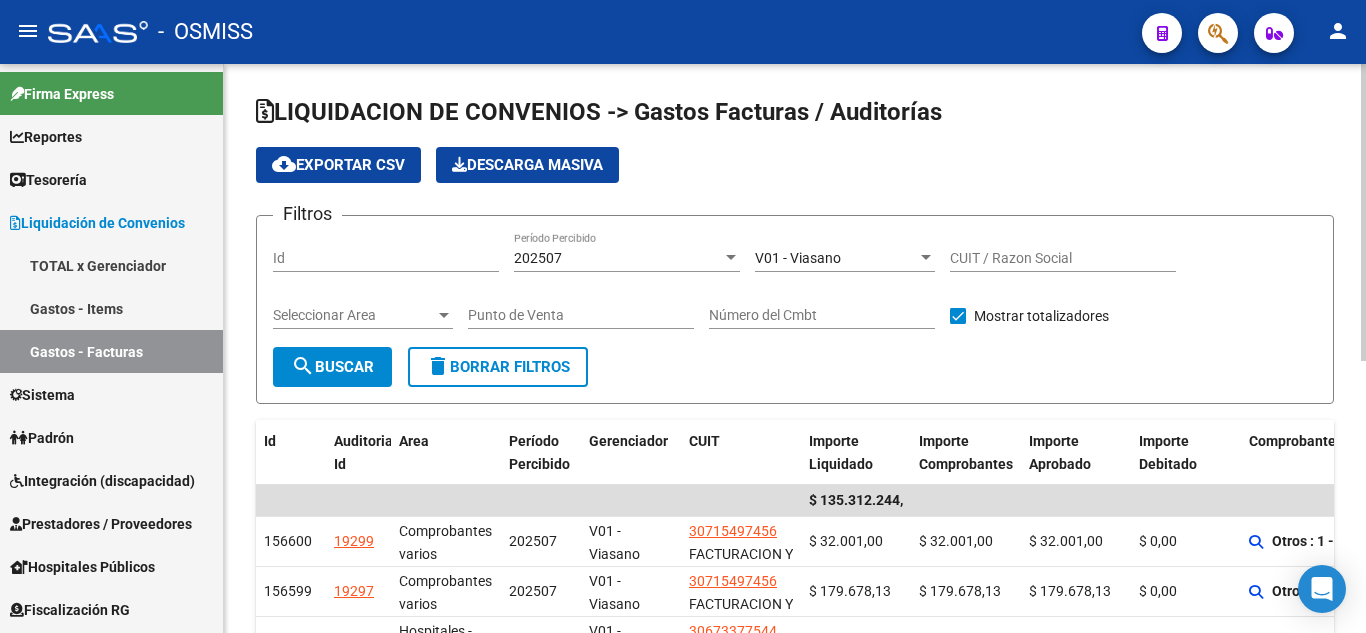 click on "V01 - Viasano" at bounding box center [798, 258] 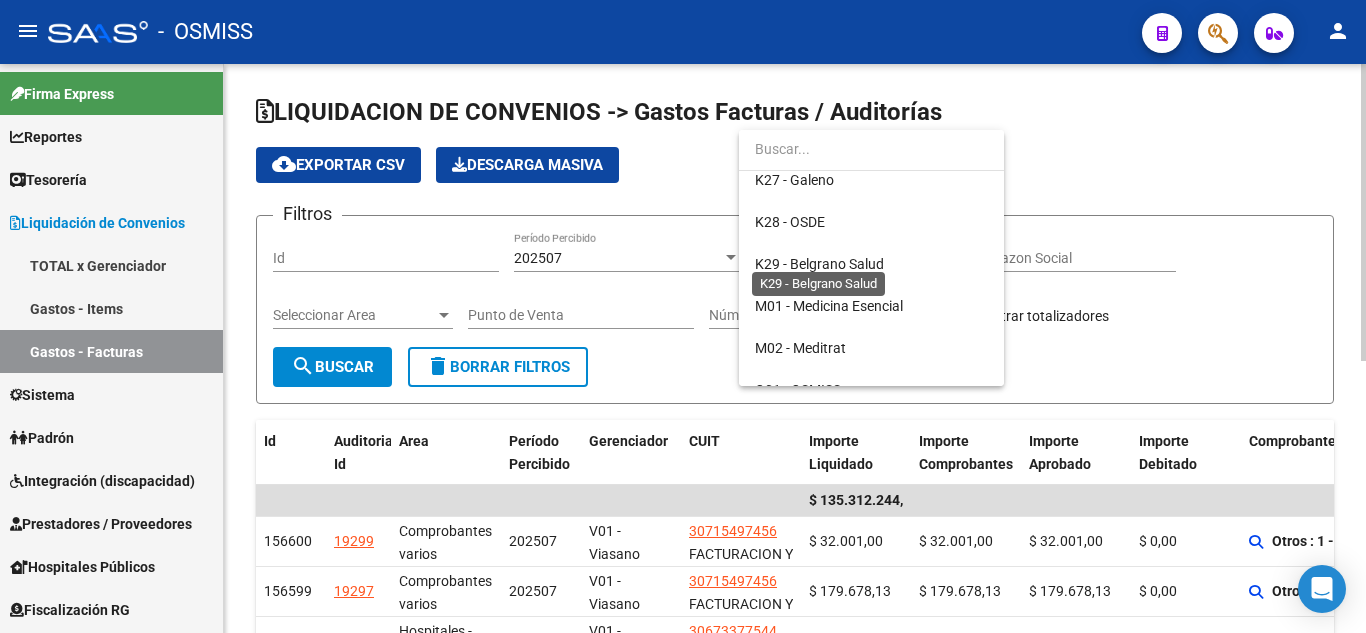 scroll, scrollTop: 0, scrollLeft: 0, axis: both 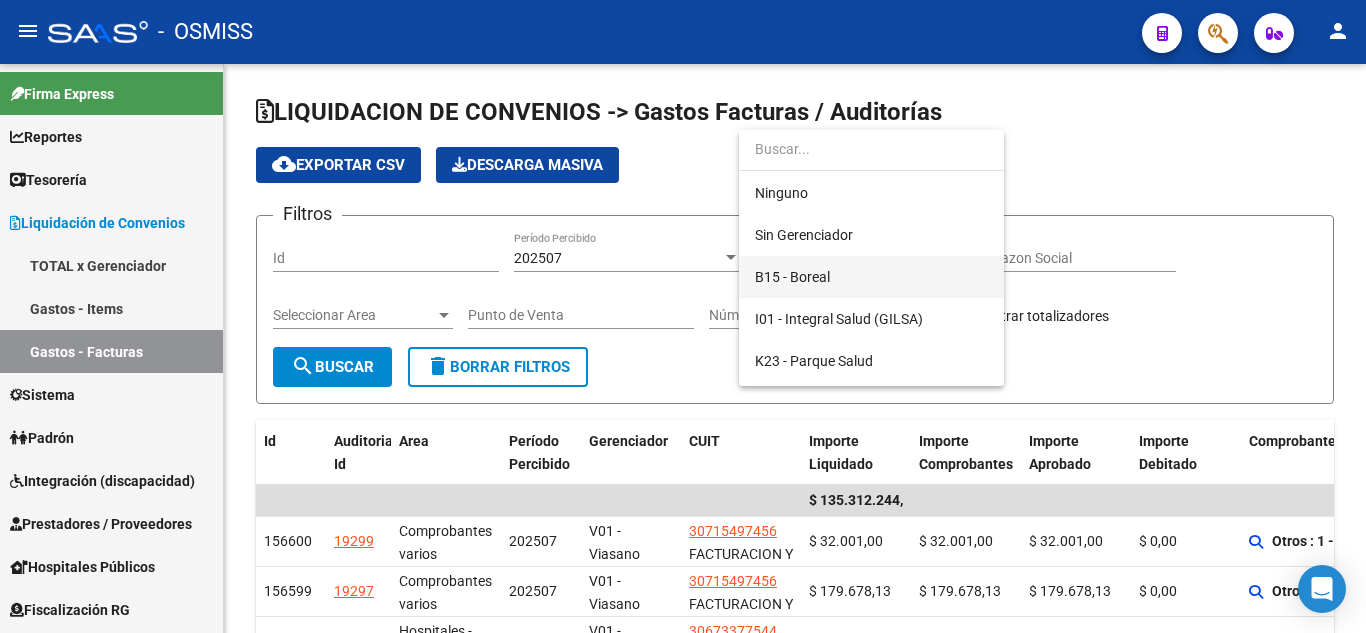 click on "B15 - Boreal" at bounding box center (871, 277) 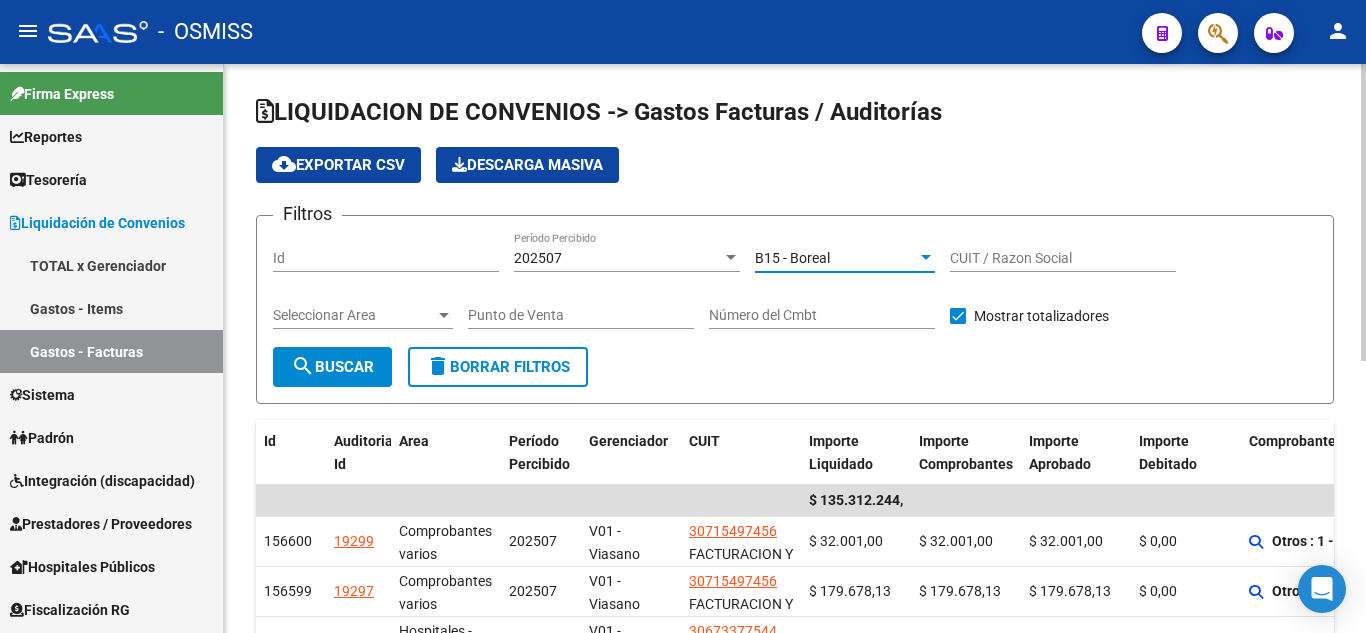 click on "search  Buscar" 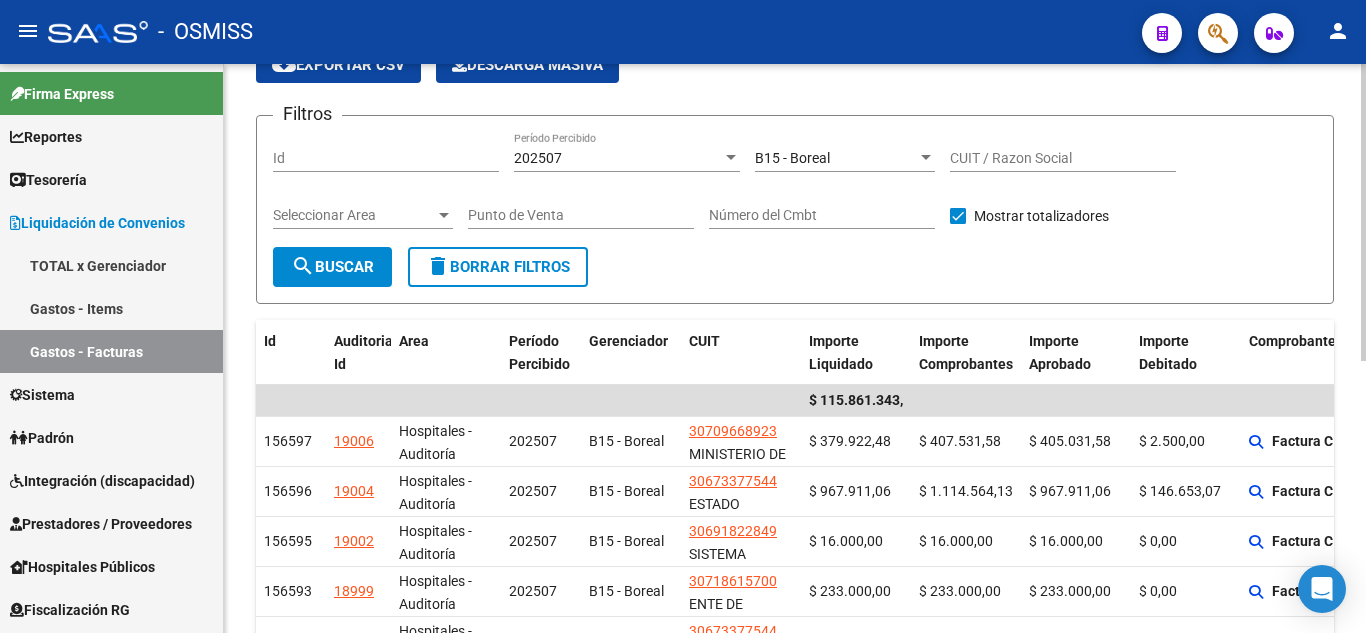 scroll, scrollTop: 0, scrollLeft: 0, axis: both 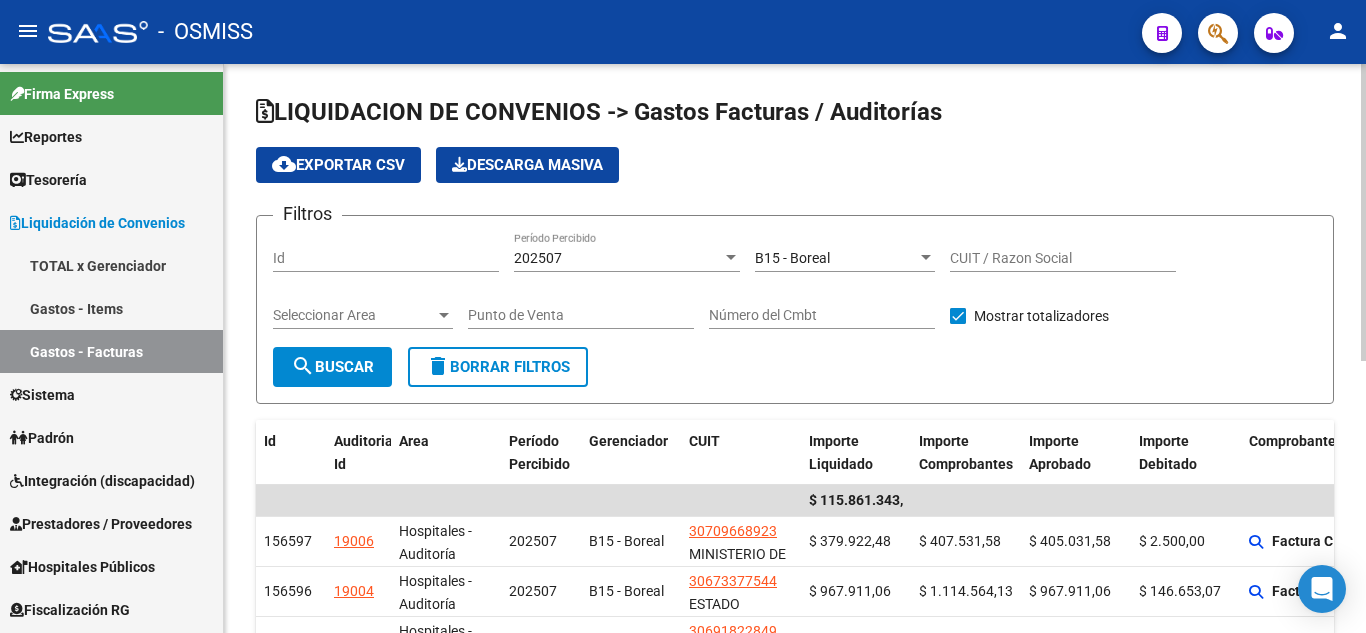 click on "cloud_download  Exportar CSV" 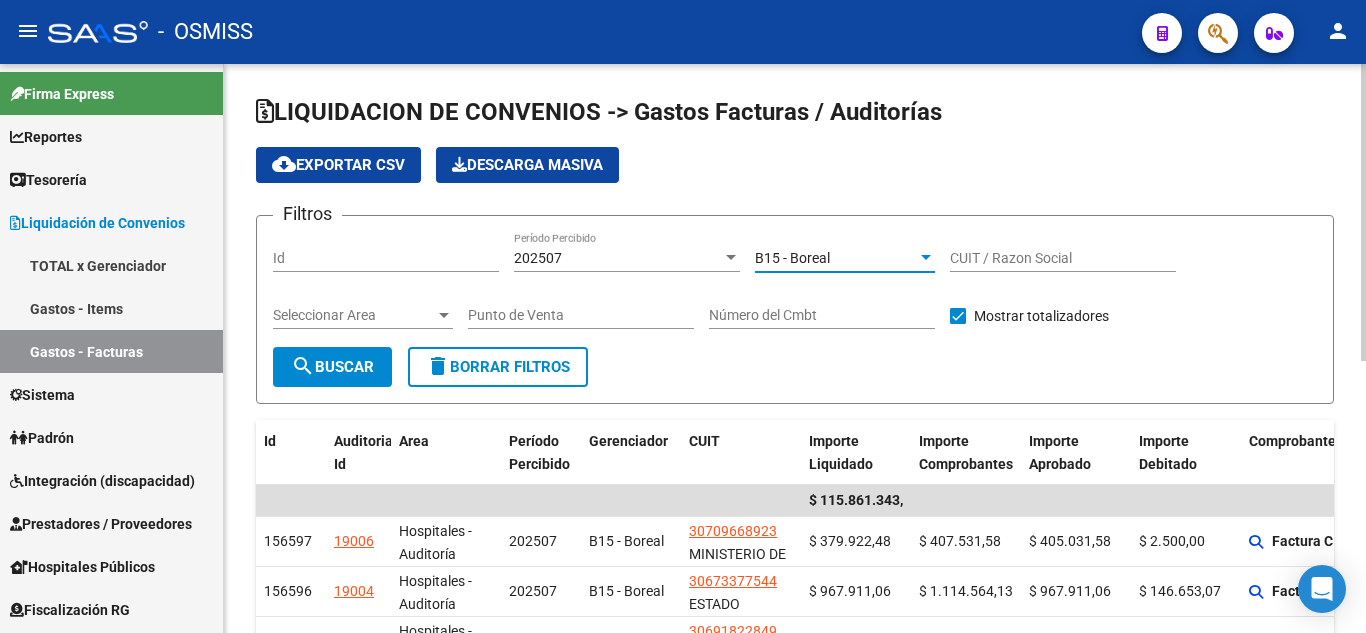 click on "B15 - Boreal" at bounding box center [792, 258] 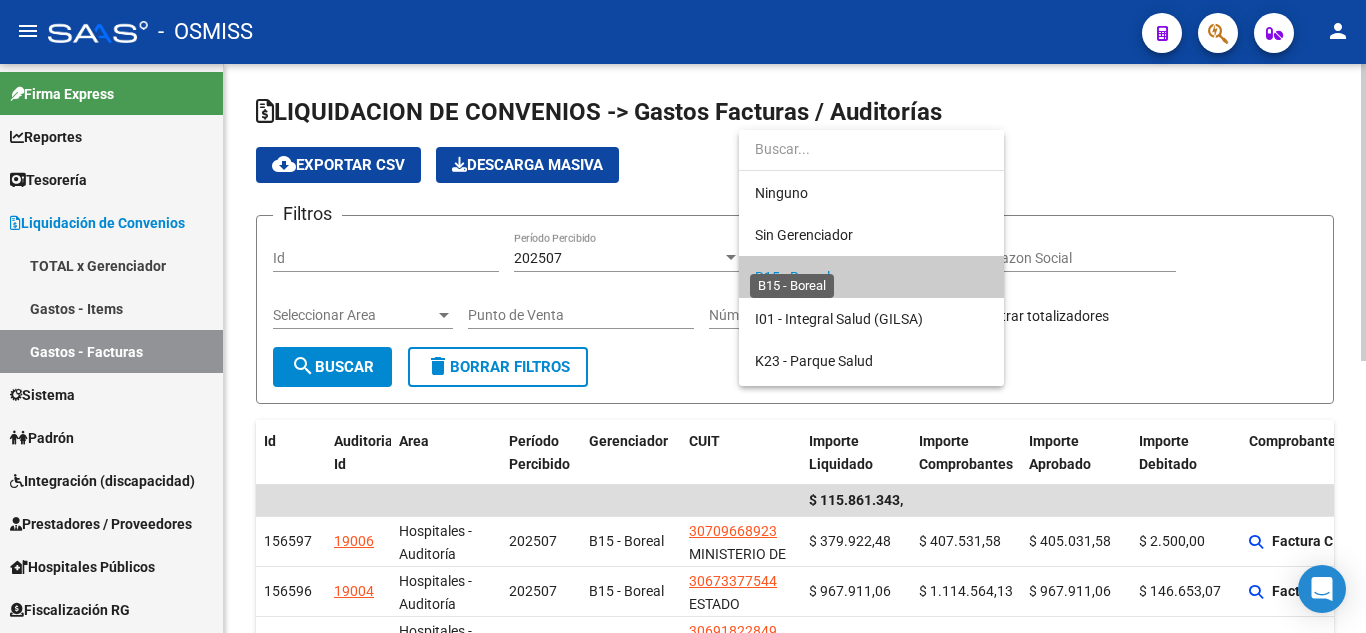 scroll, scrollTop: 19, scrollLeft: 0, axis: vertical 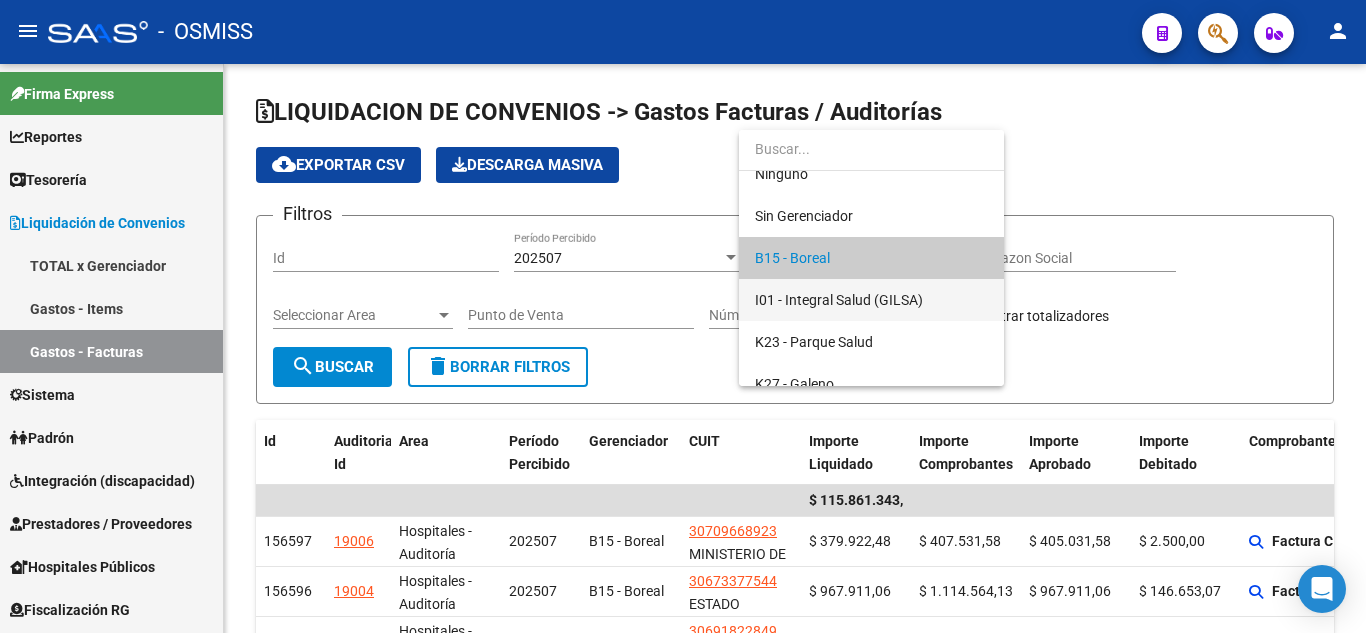 type on "G" 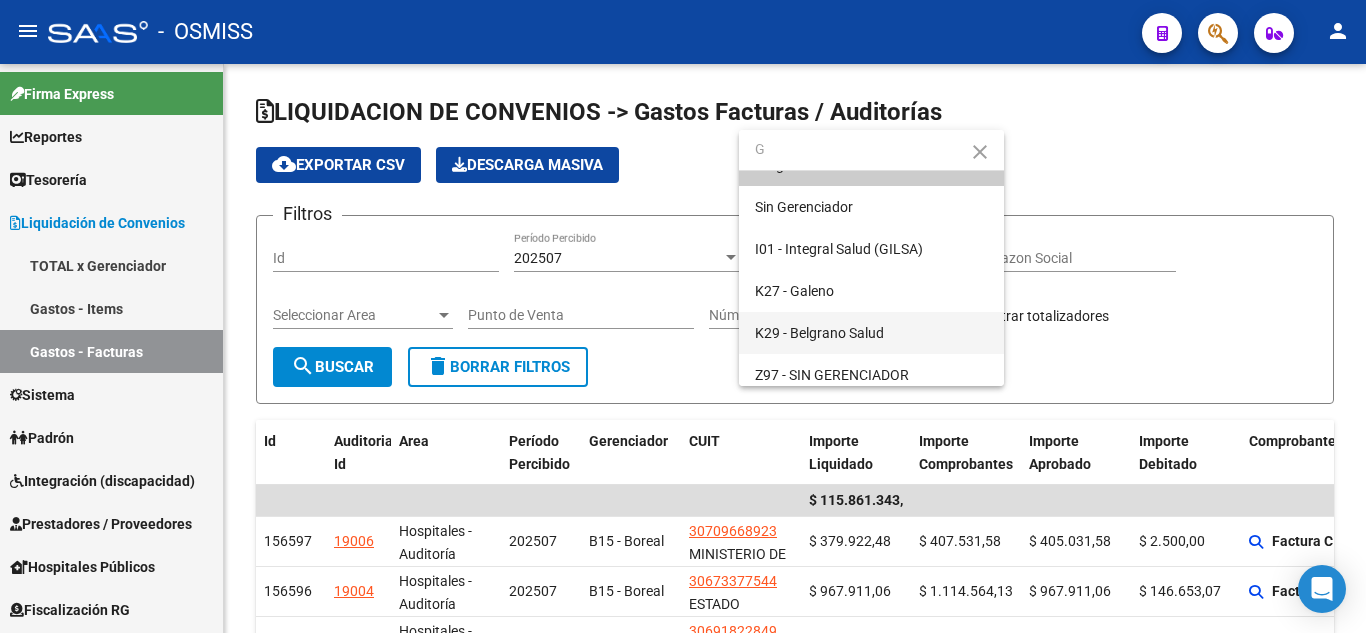 scroll, scrollTop: 0, scrollLeft: 0, axis: both 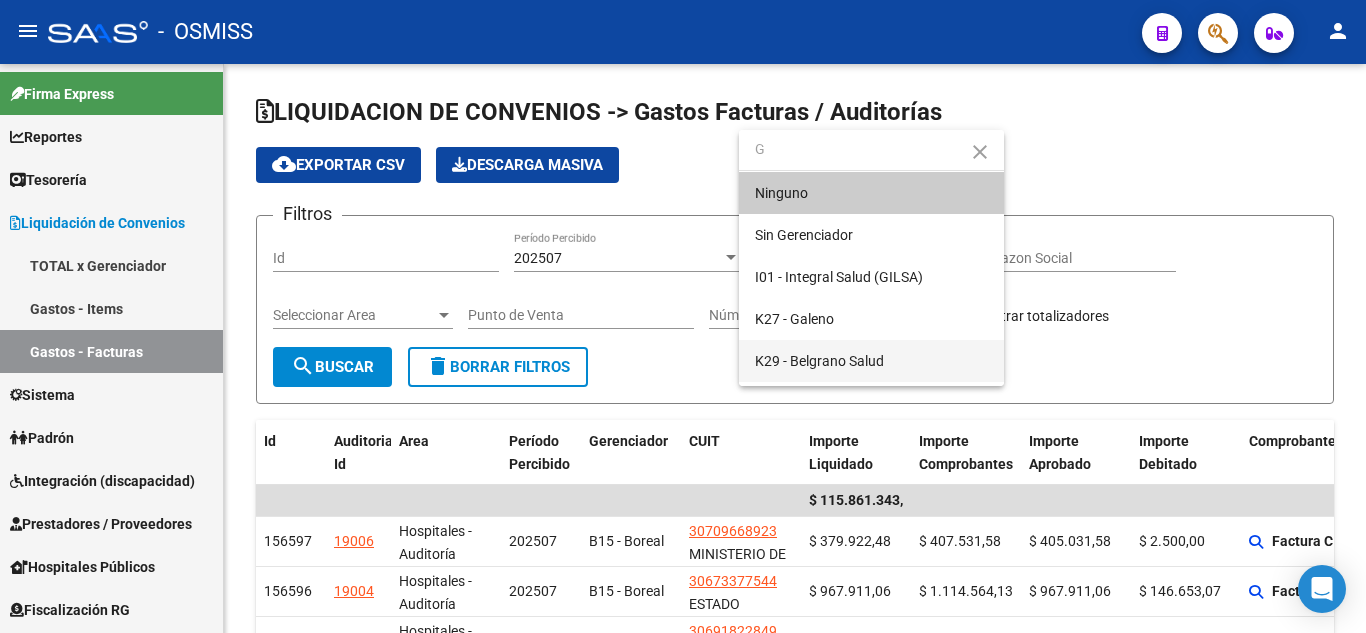 type 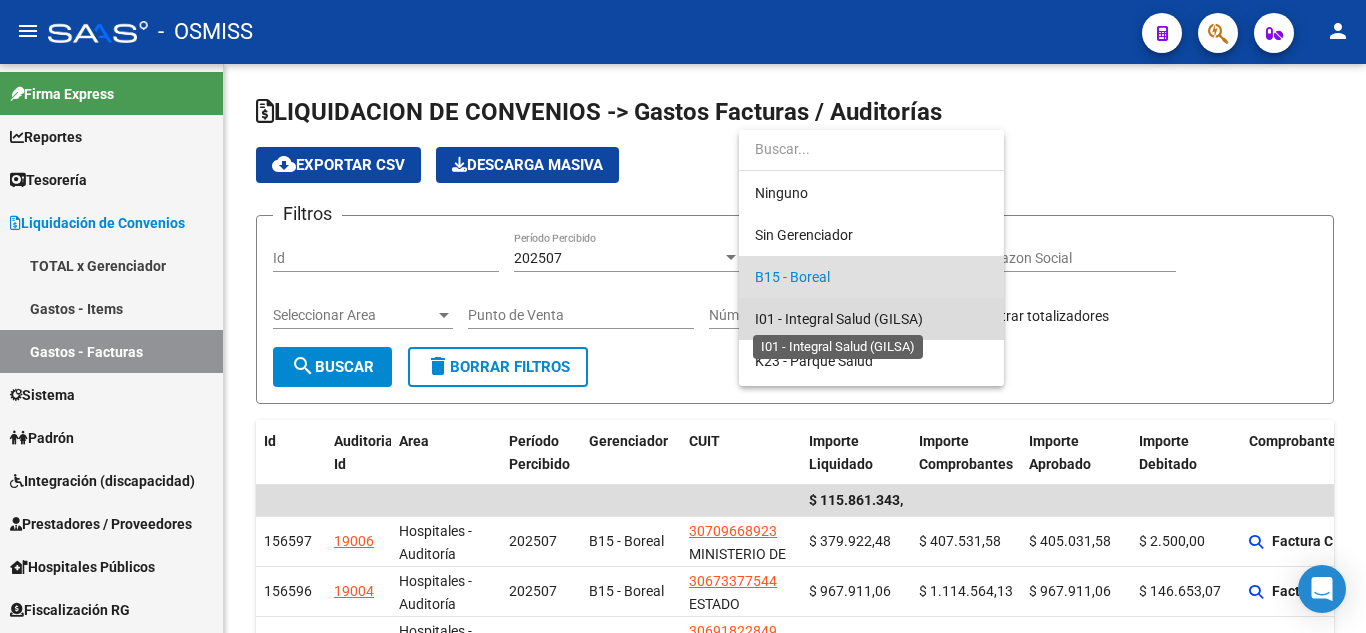 click on "I01 - Integral Salud (GILSA)" at bounding box center [839, 319] 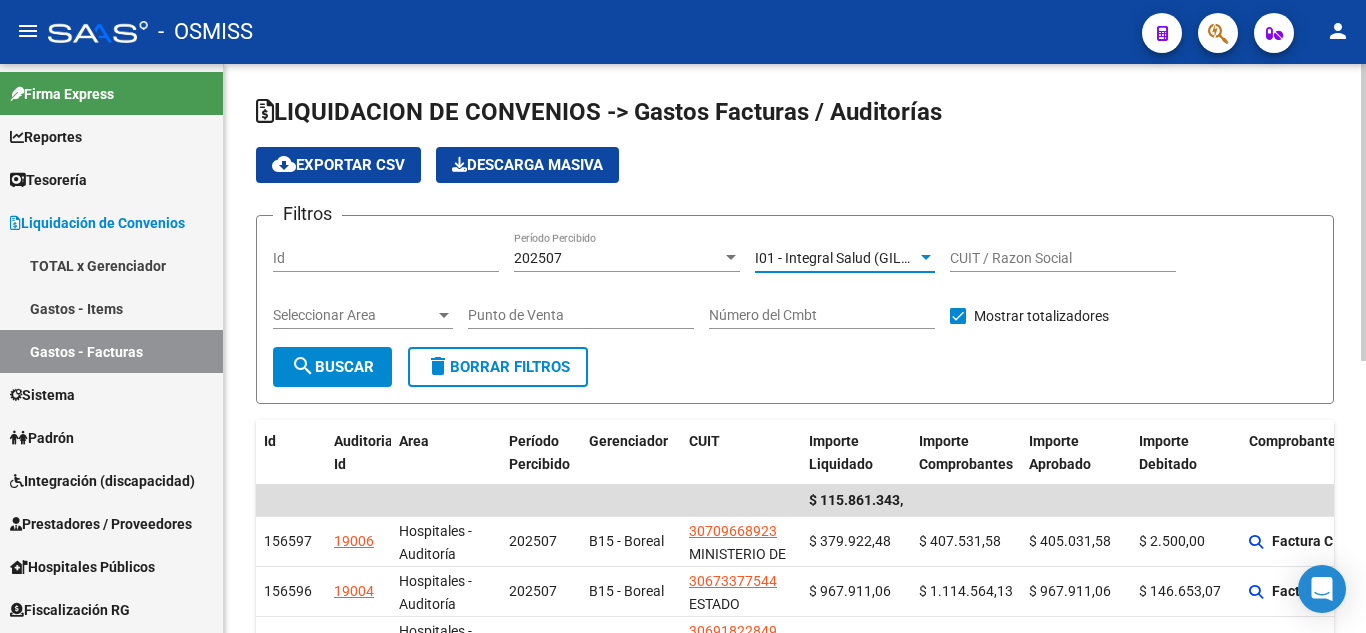 click on "search  Buscar" 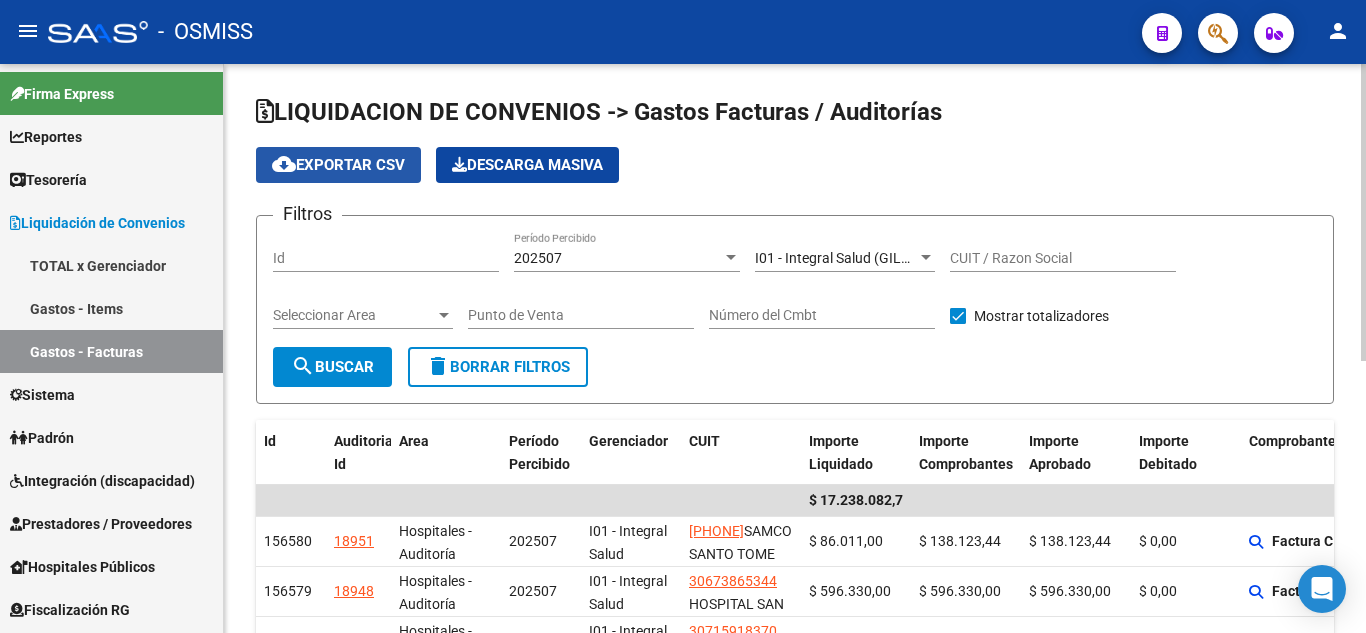 click on "cloud_download  Exportar CSV" 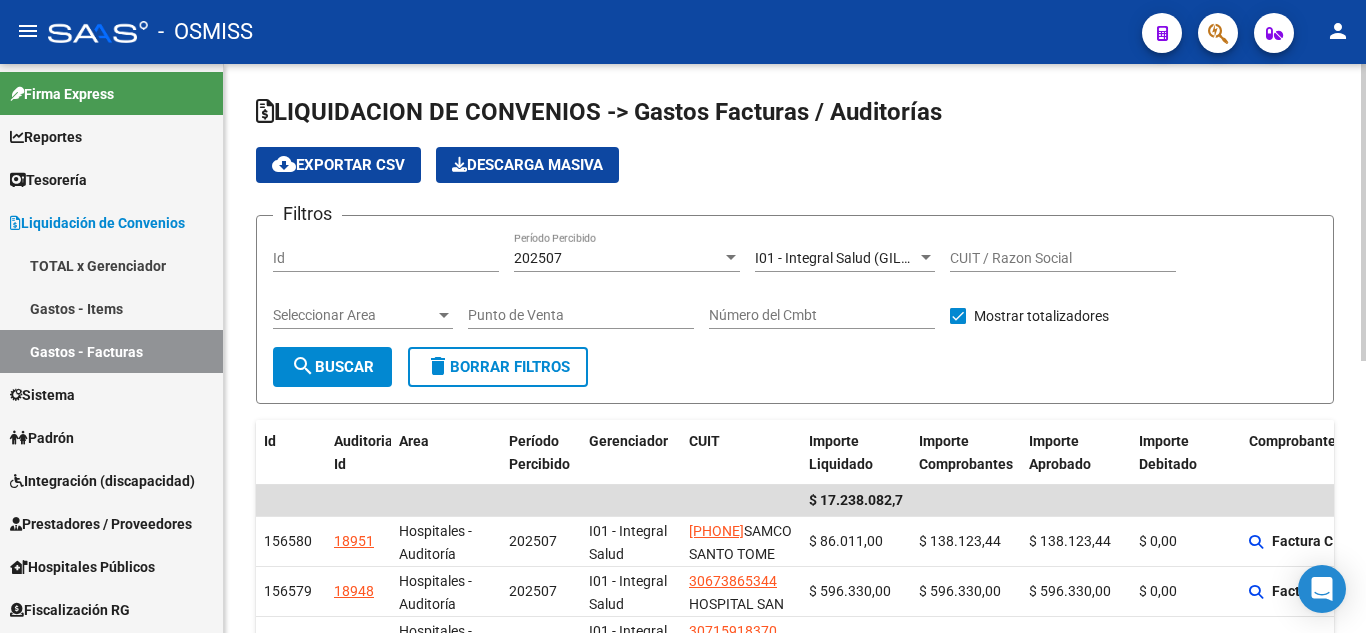 click on "I01 - Integral Salud (GILSA) Seleccionar Gerenciador" 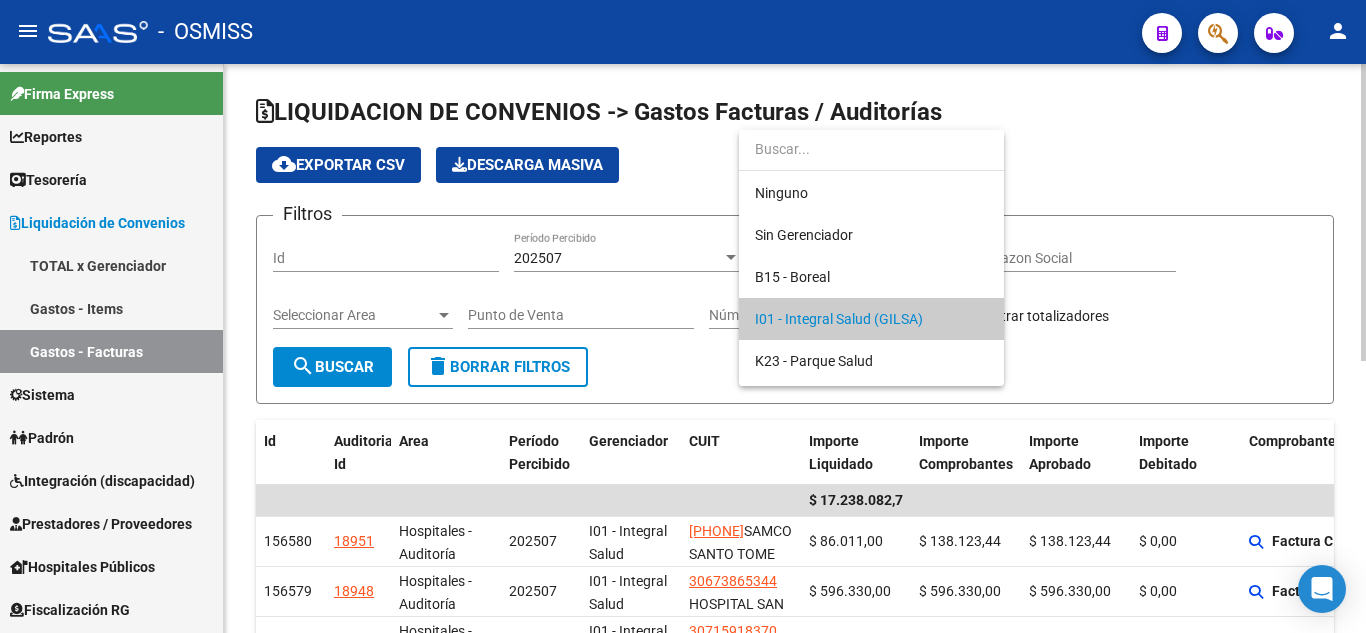 scroll, scrollTop: 61, scrollLeft: 0, axis: vertical 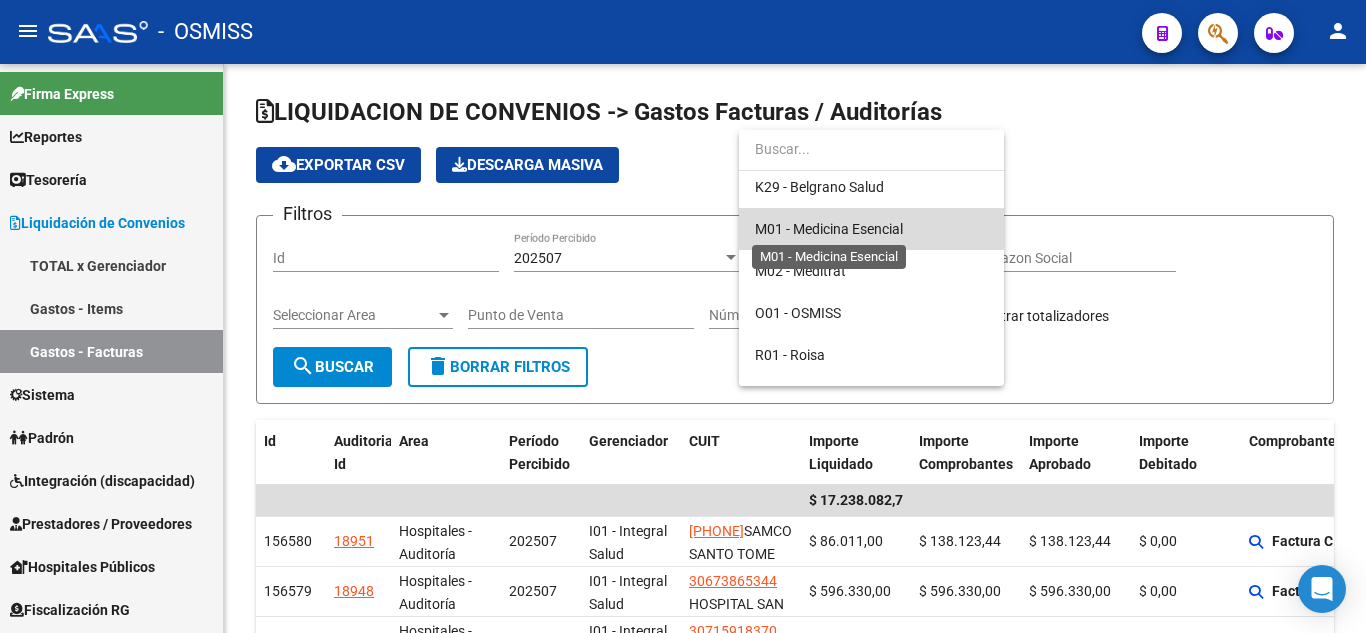 click on "M01 - Medicina Esencial" at bounding box center (829, 229) 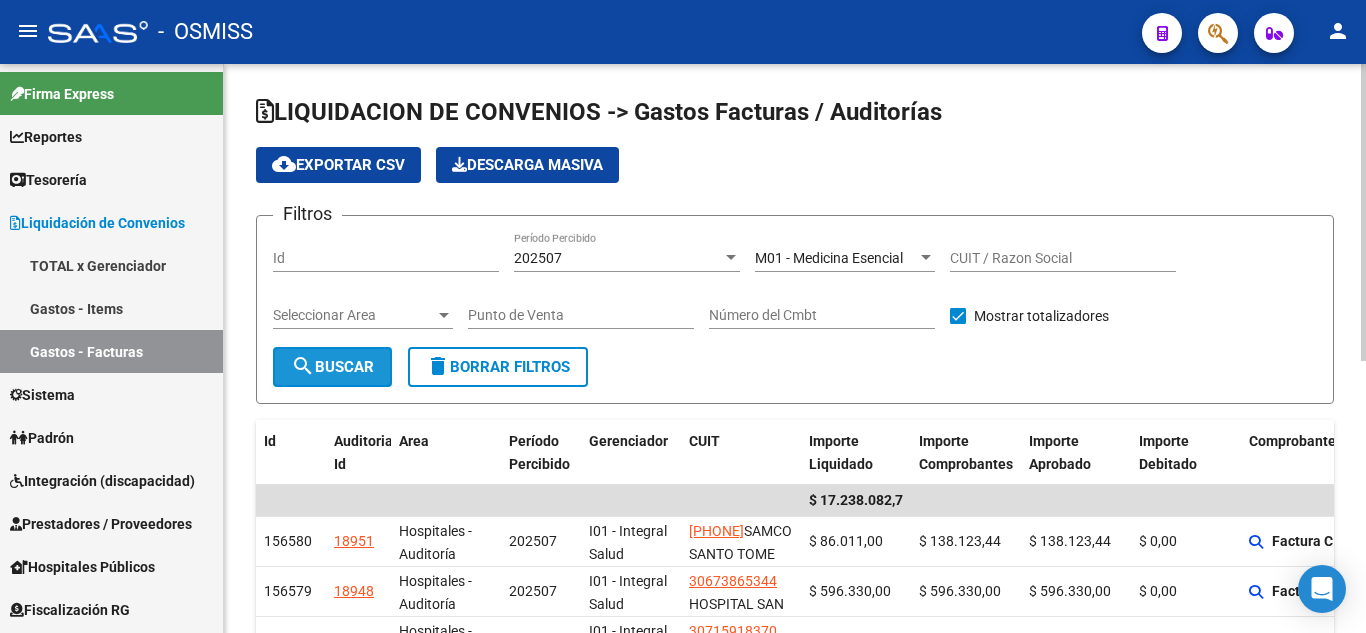 click on "search  Buscar" 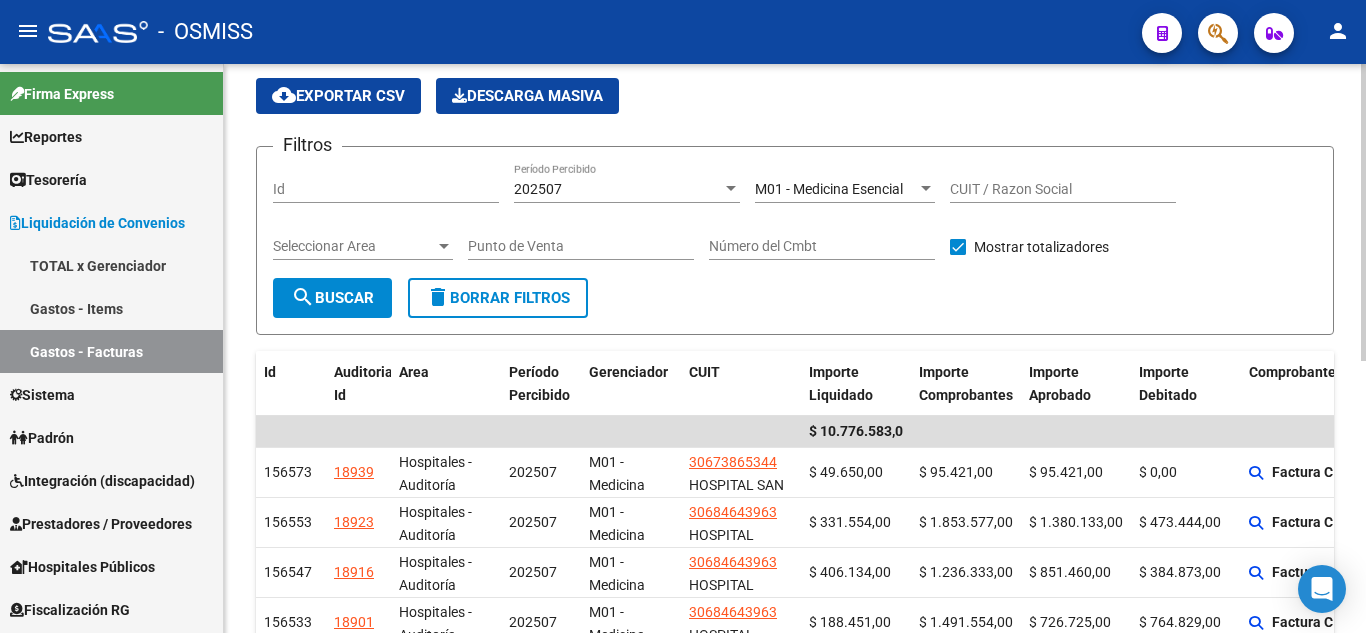 scroll, scrollTop: 100, scrollLeft: 0, axis: vertical 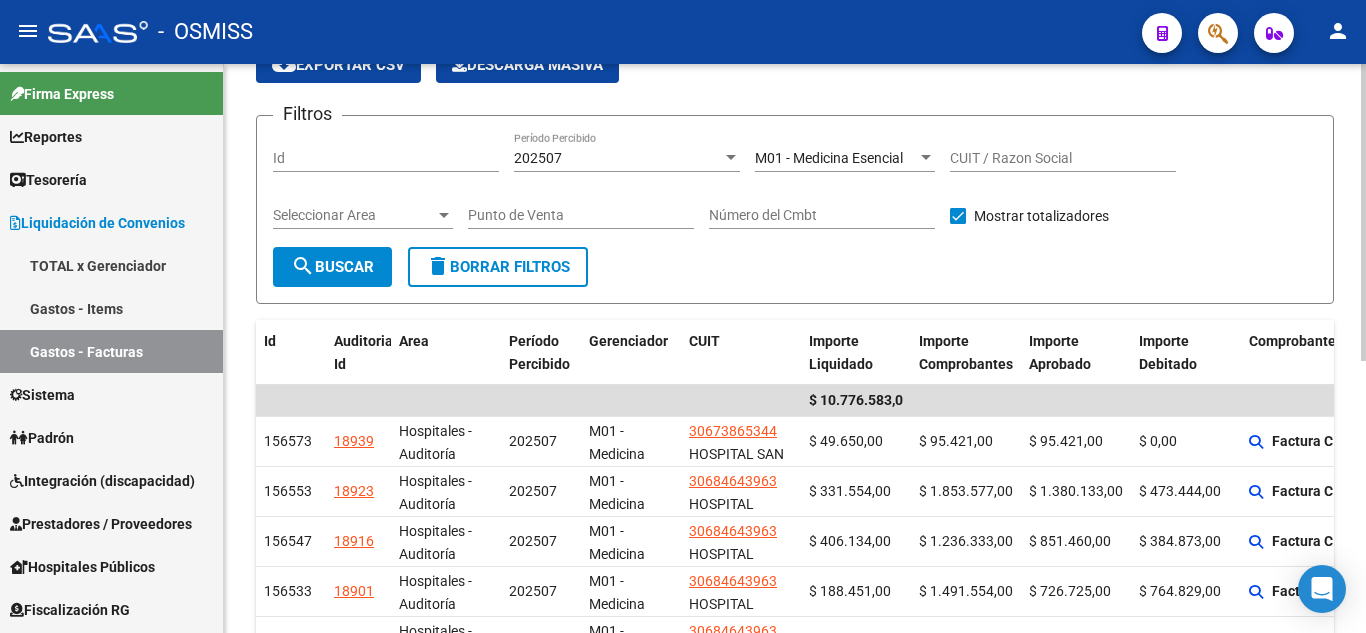 click 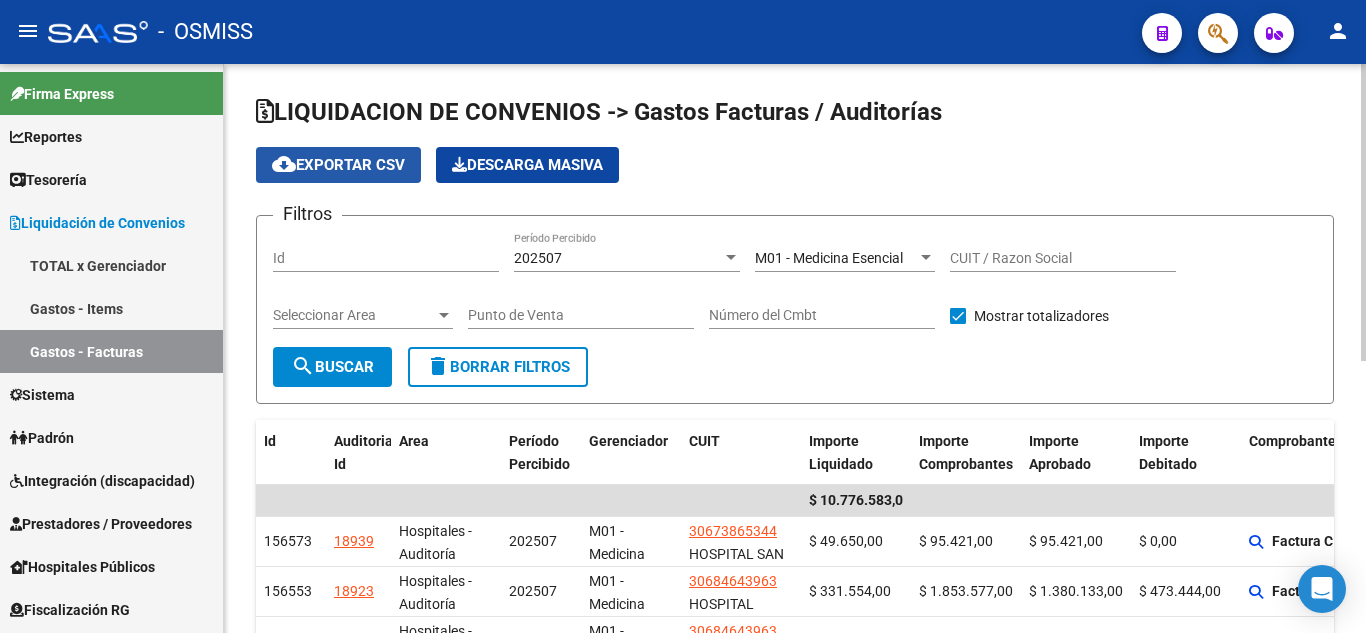click on "cloud_download  Exportar CSV" 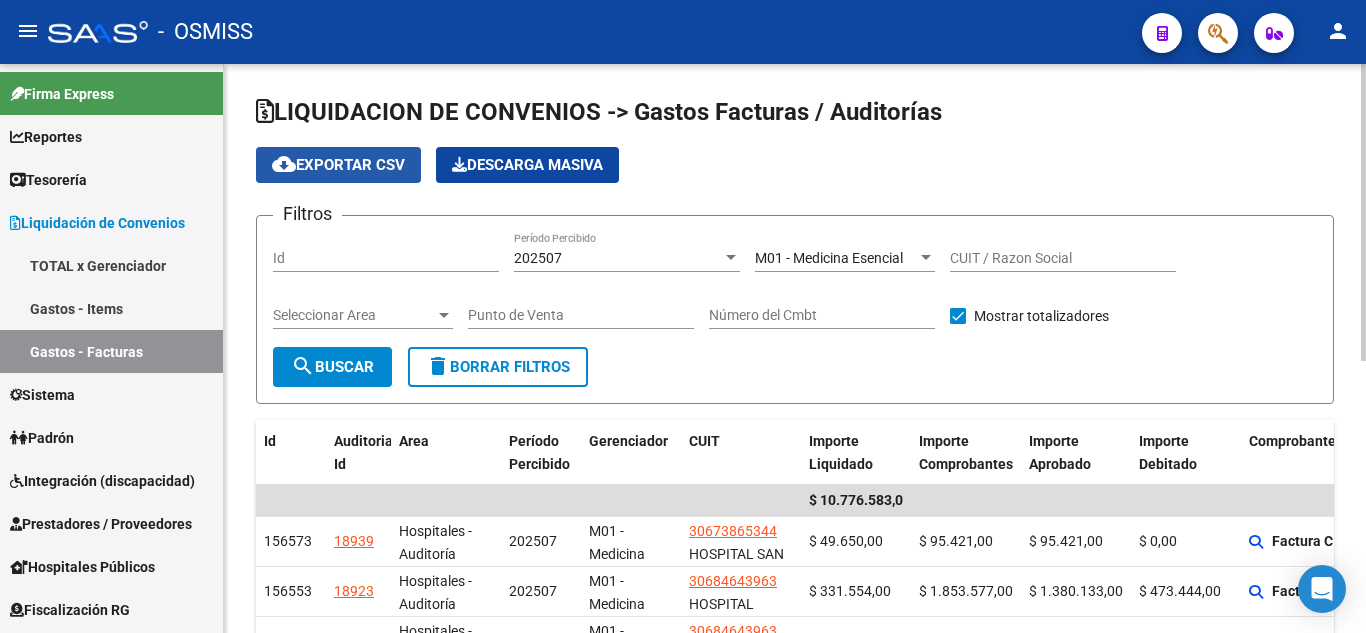 click on "cloud_download  Exportar CSV" 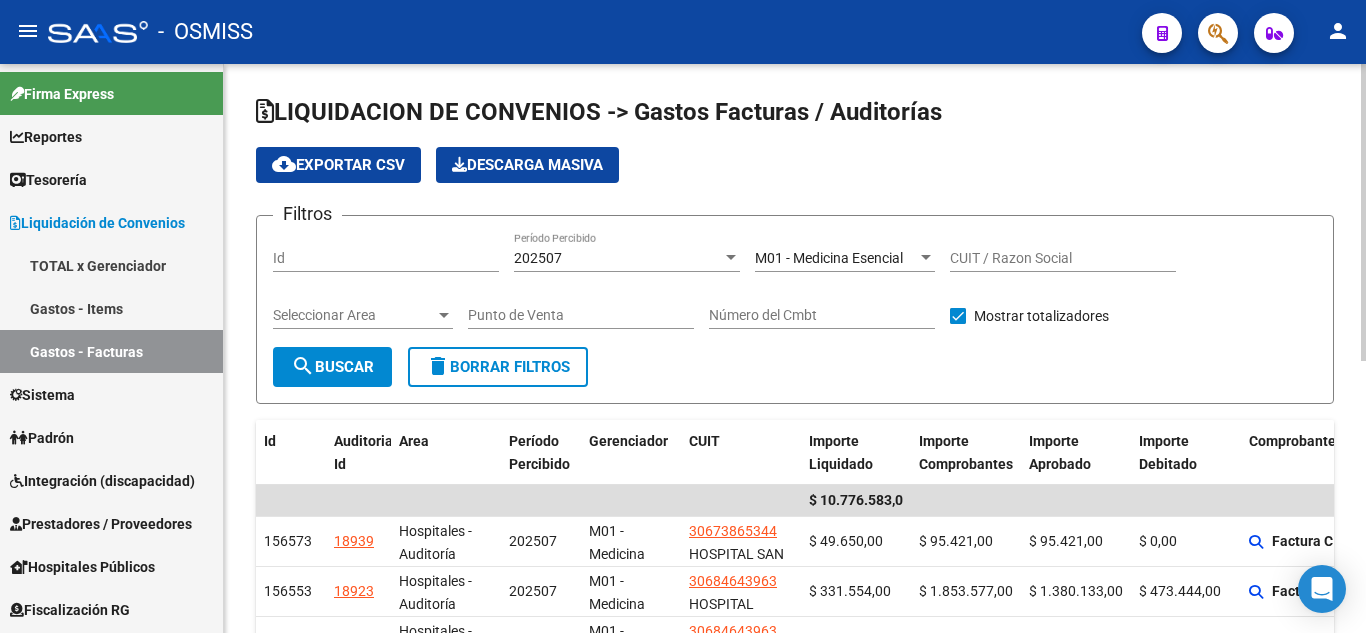 click on "M01 - Medicina Esencial" at bounding box center [829, 258] 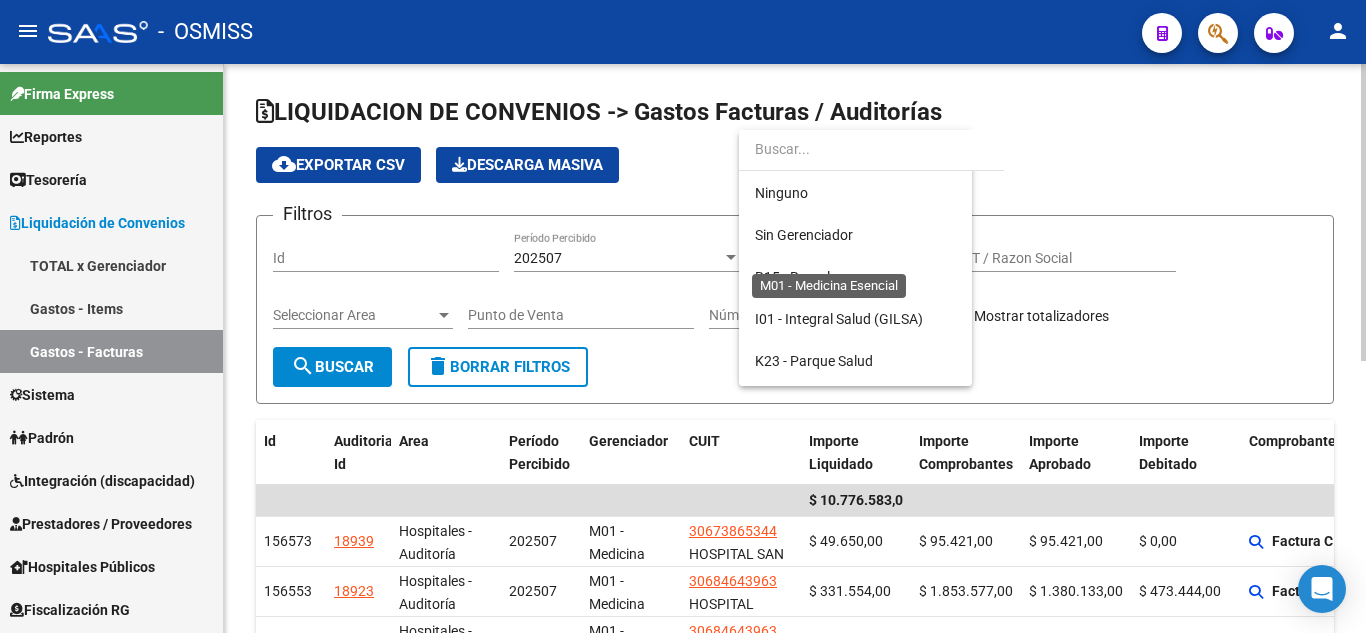 scroll, scrollTop: 271, scrollLeft: 0, axis: vertical 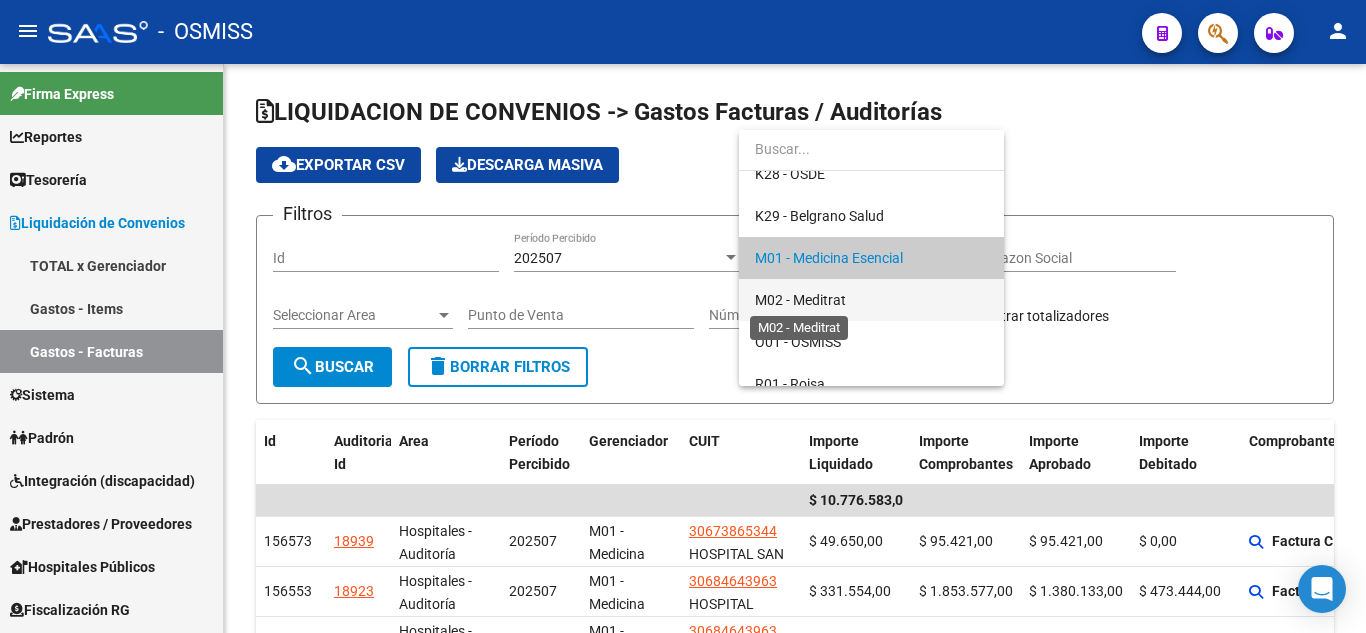 click on "M02 - Meditrat" at bounding box center [800, 300] 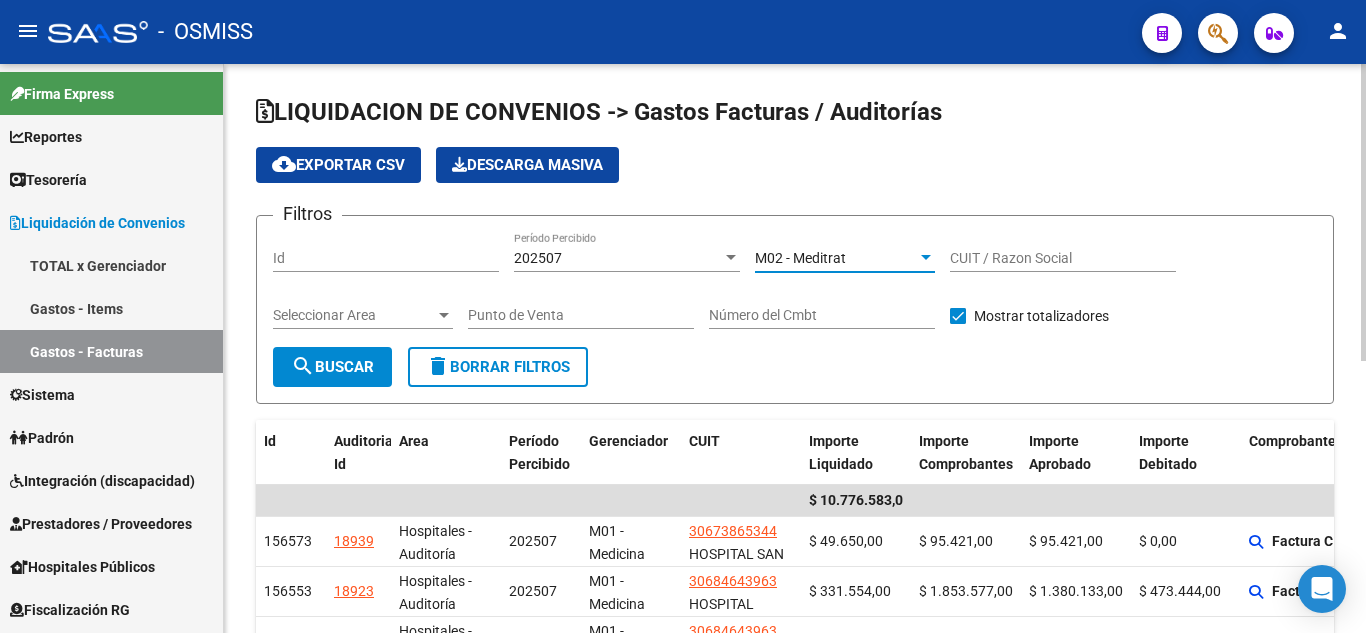 click on "search  Buscar" 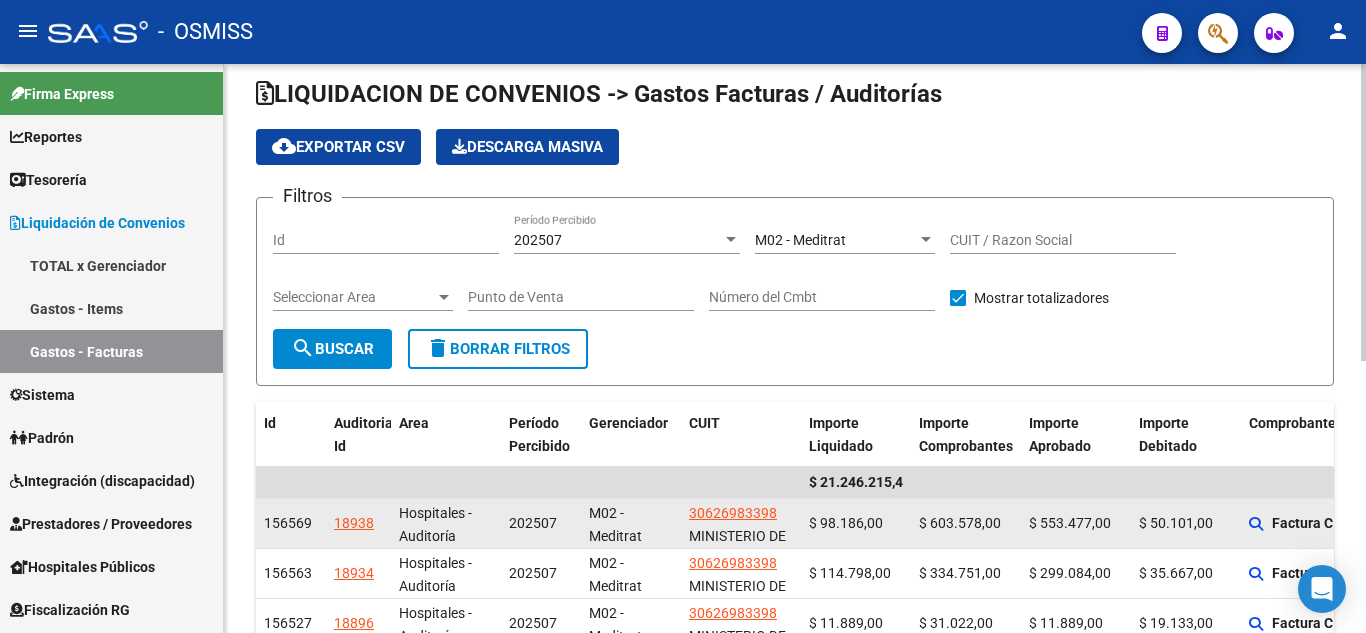 scroll, scrollTop: 0, scrollLeft: 0, axis: both 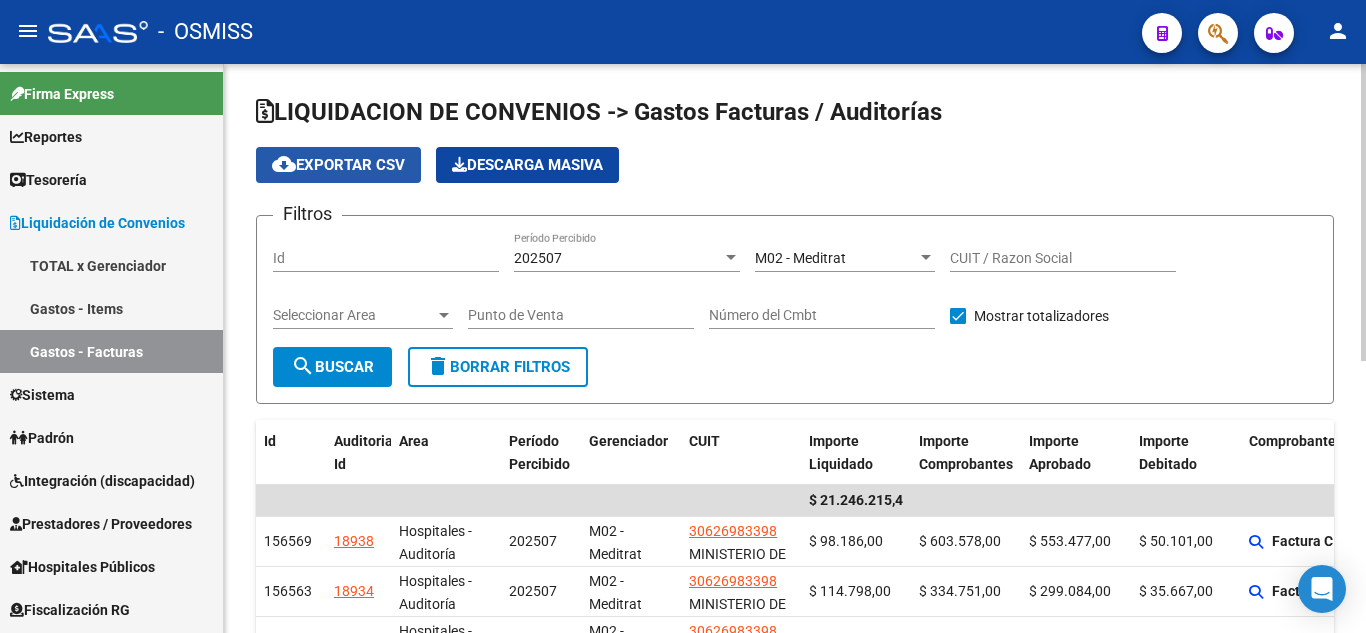 click on "cloud_download  Exportar CSV" 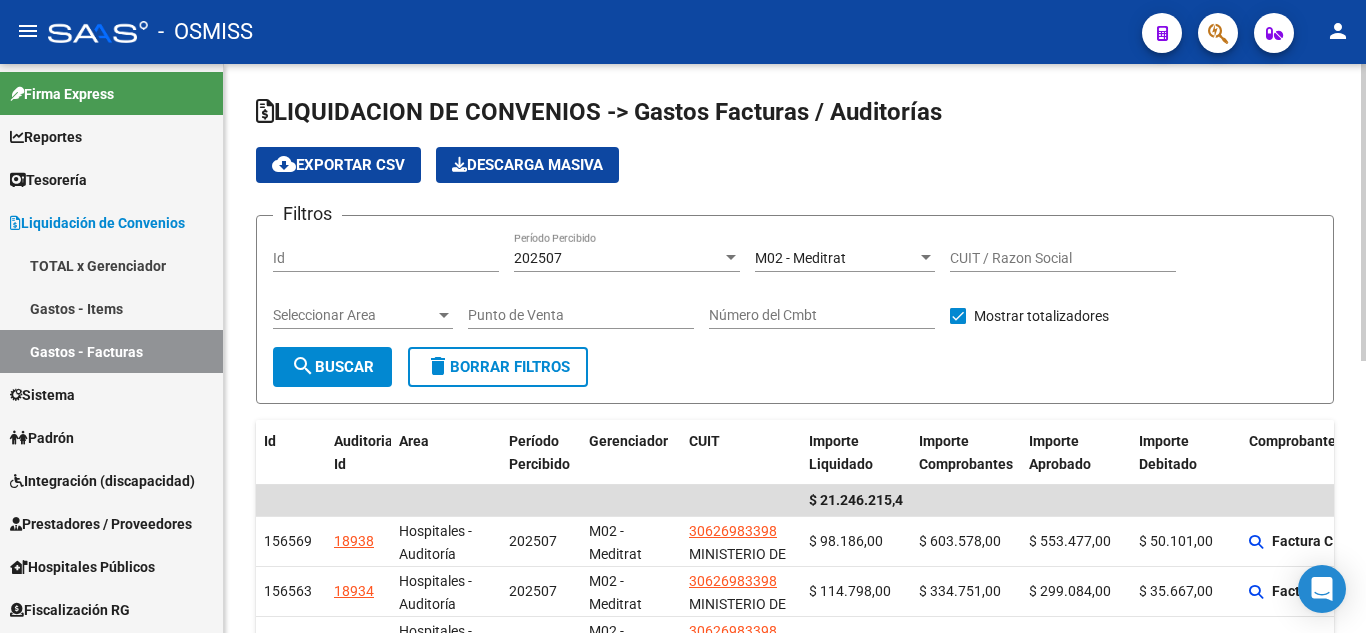 click on "search  Buscar" 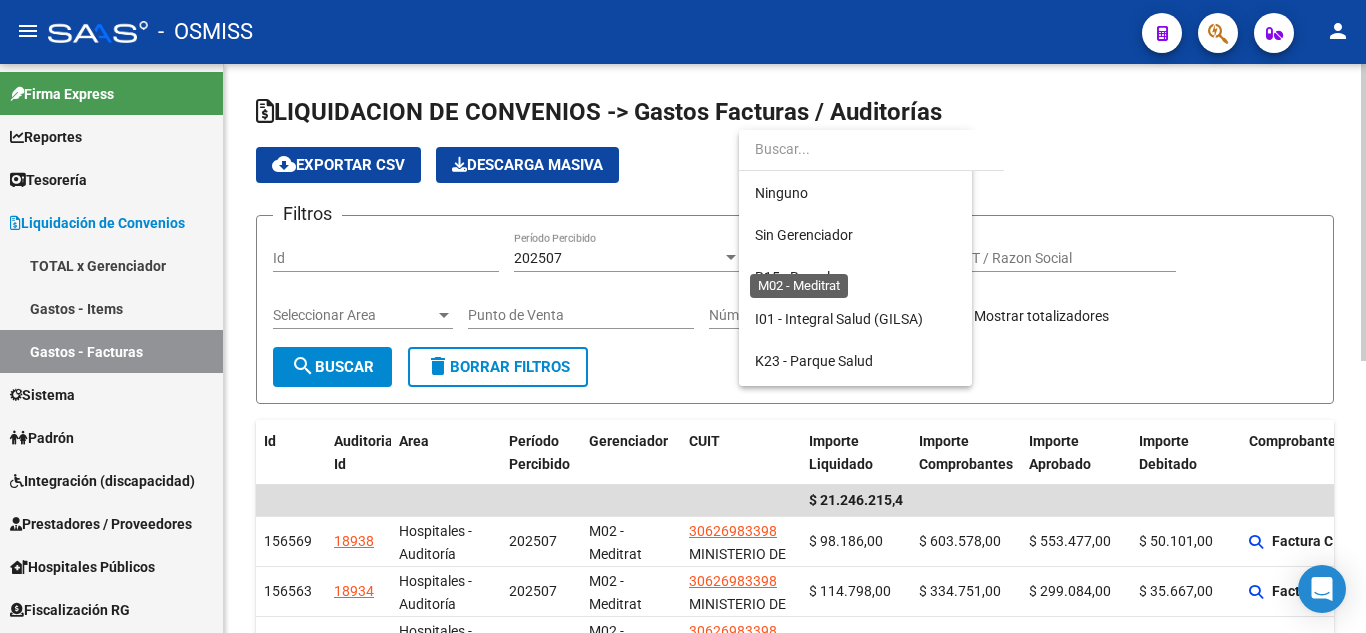 scroll, scrollTop: 313, scrollLeft: 0, axis: vertical 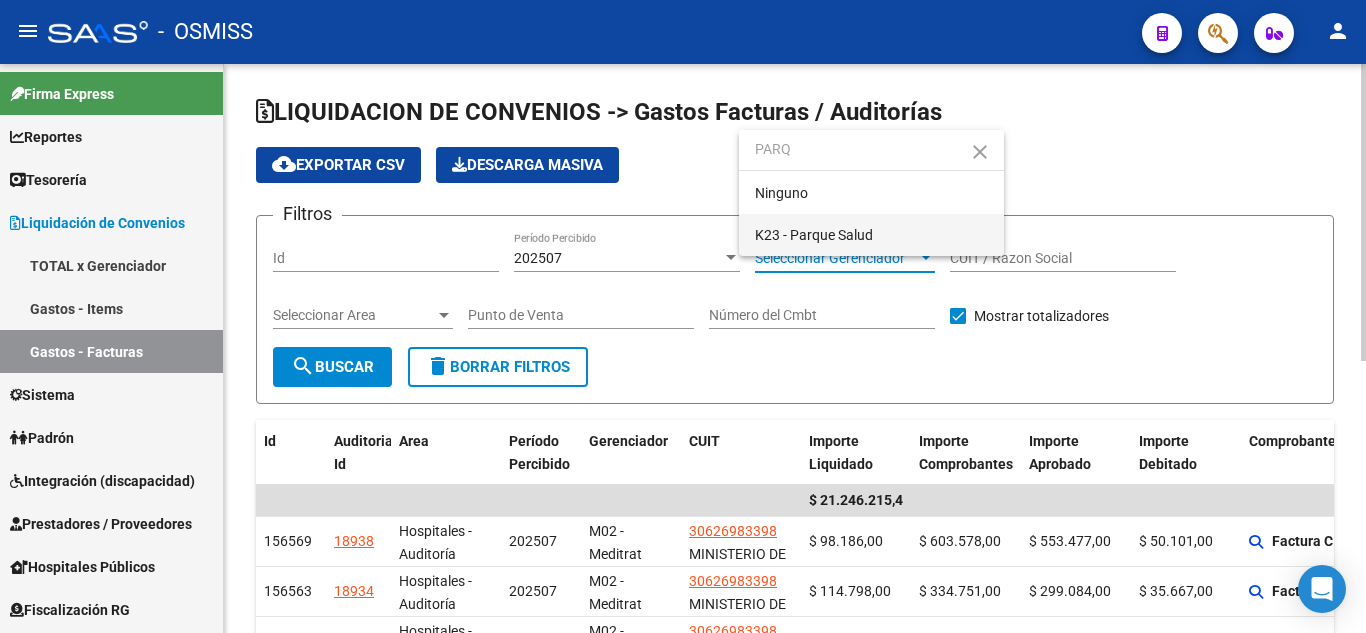 type on "PARQ" 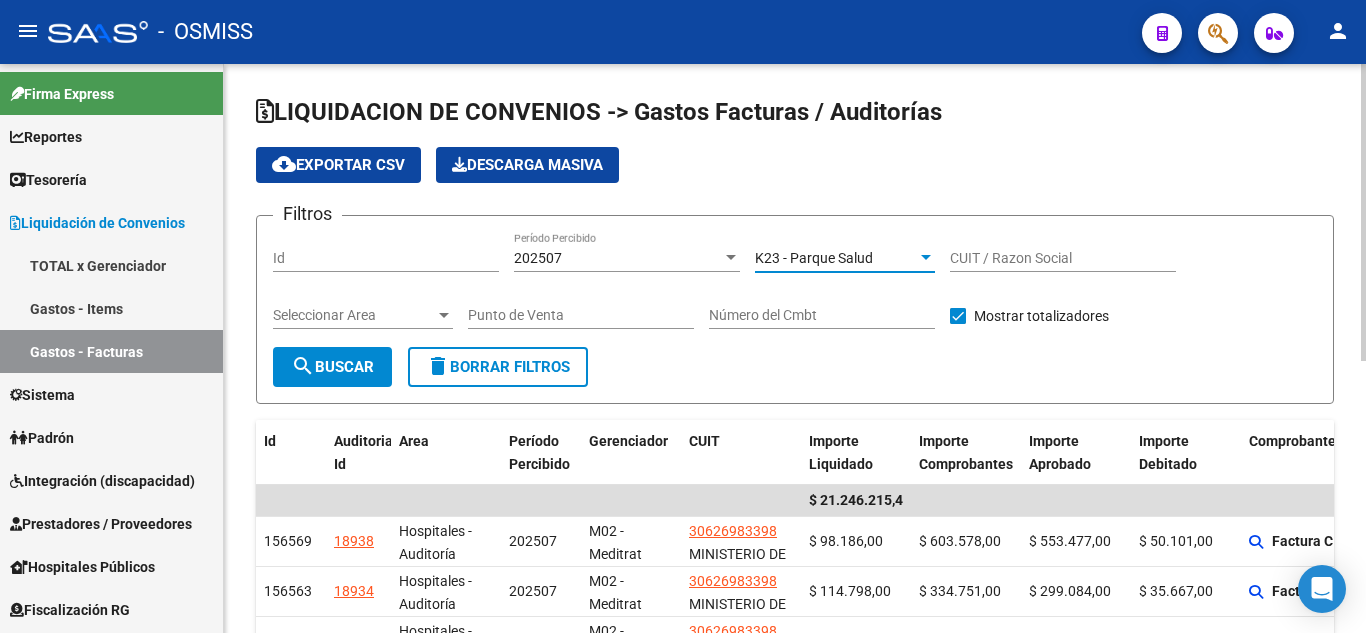click on "search  Buscar" 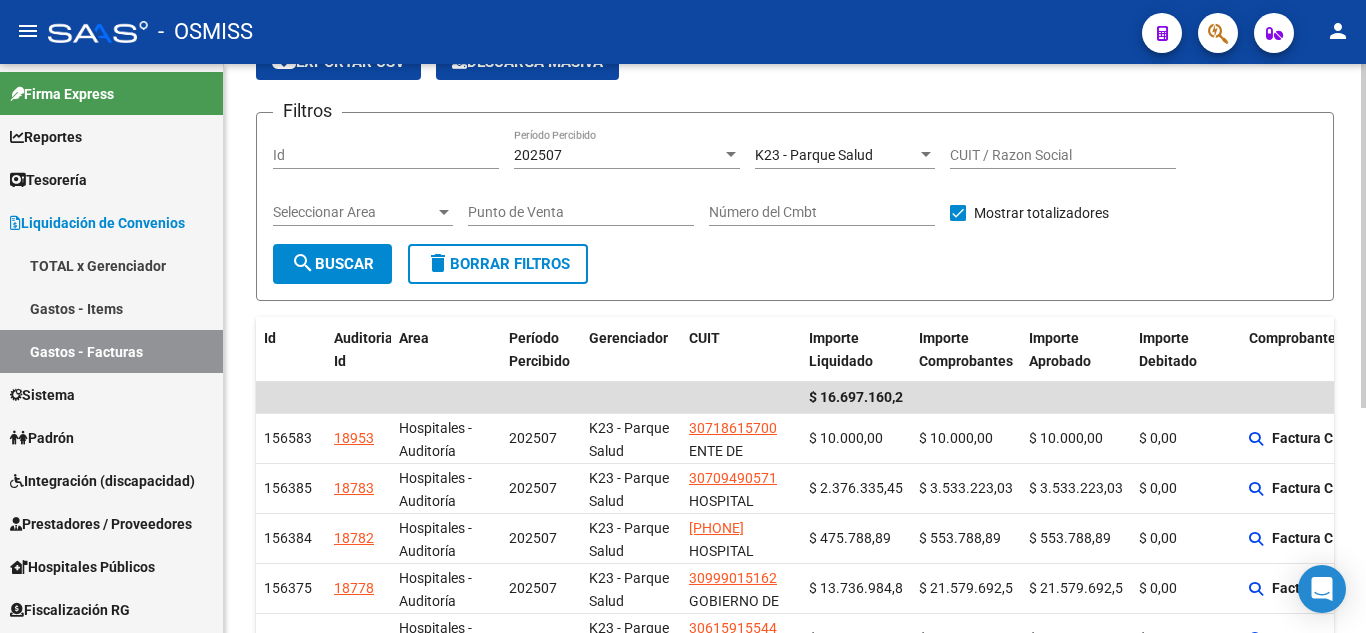 scroll, scrollTop: 0, scrollLeft: 0, axis: both 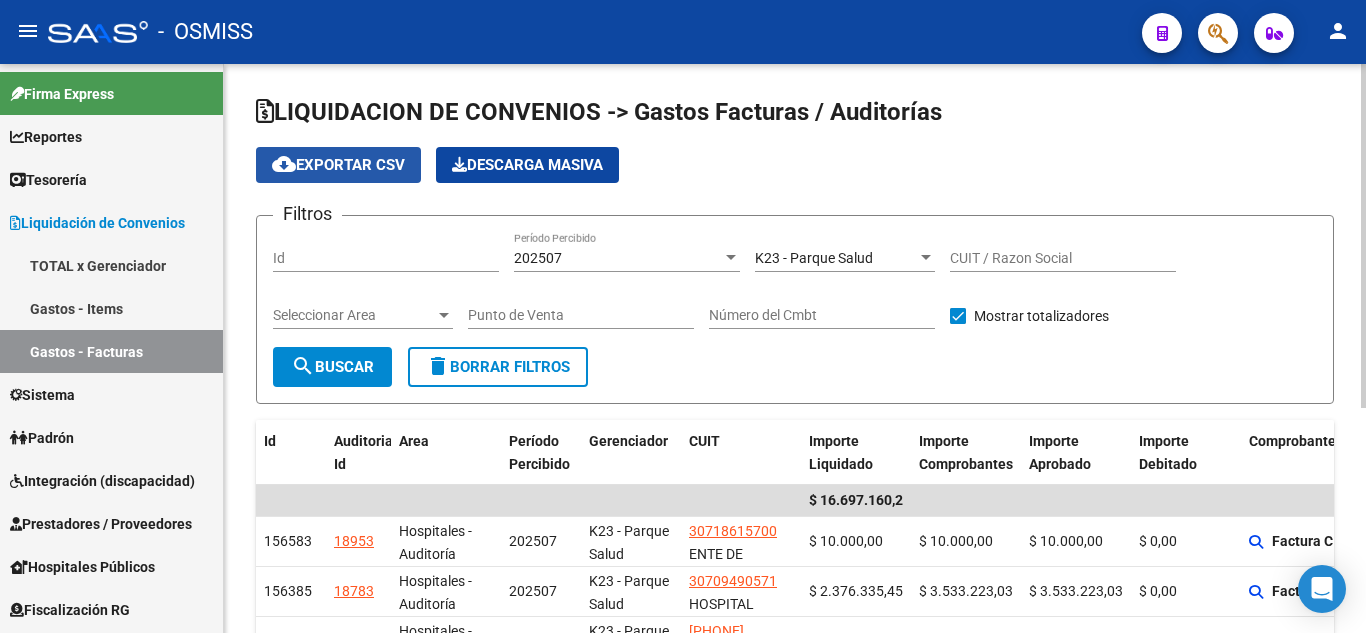 click on "cloud_download  Exportar CSV" 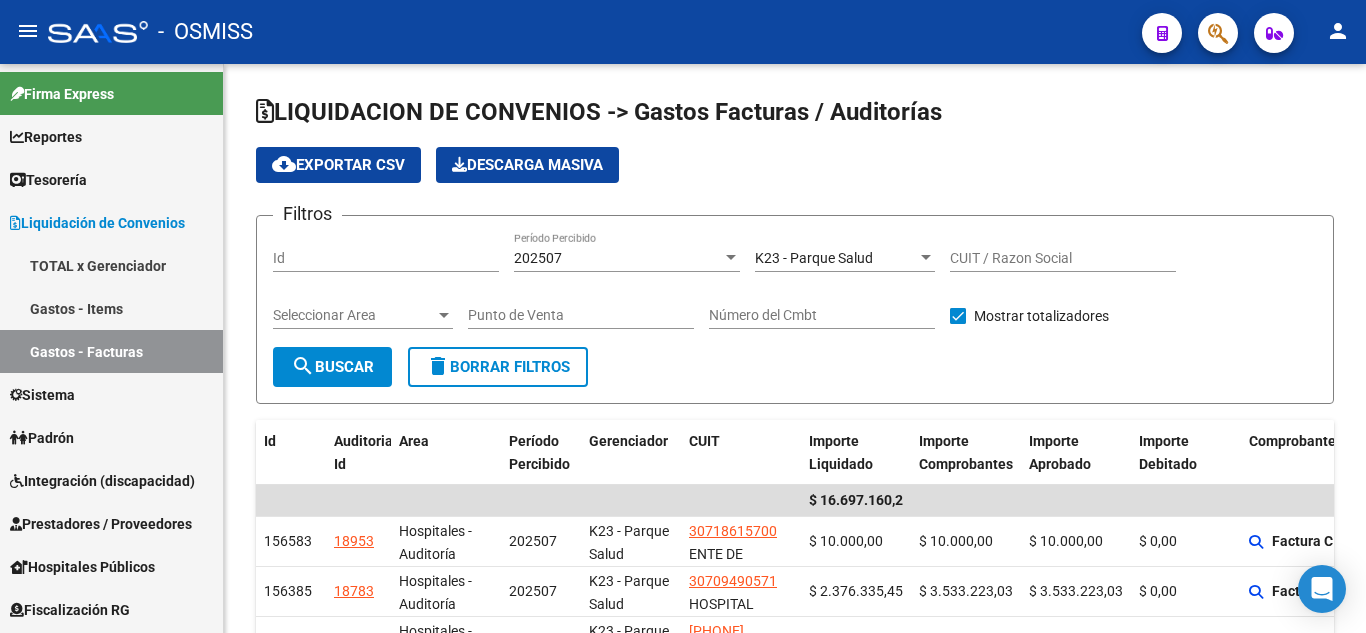 click on "K23 - Parque Salud" at bounding box center [814, 258] 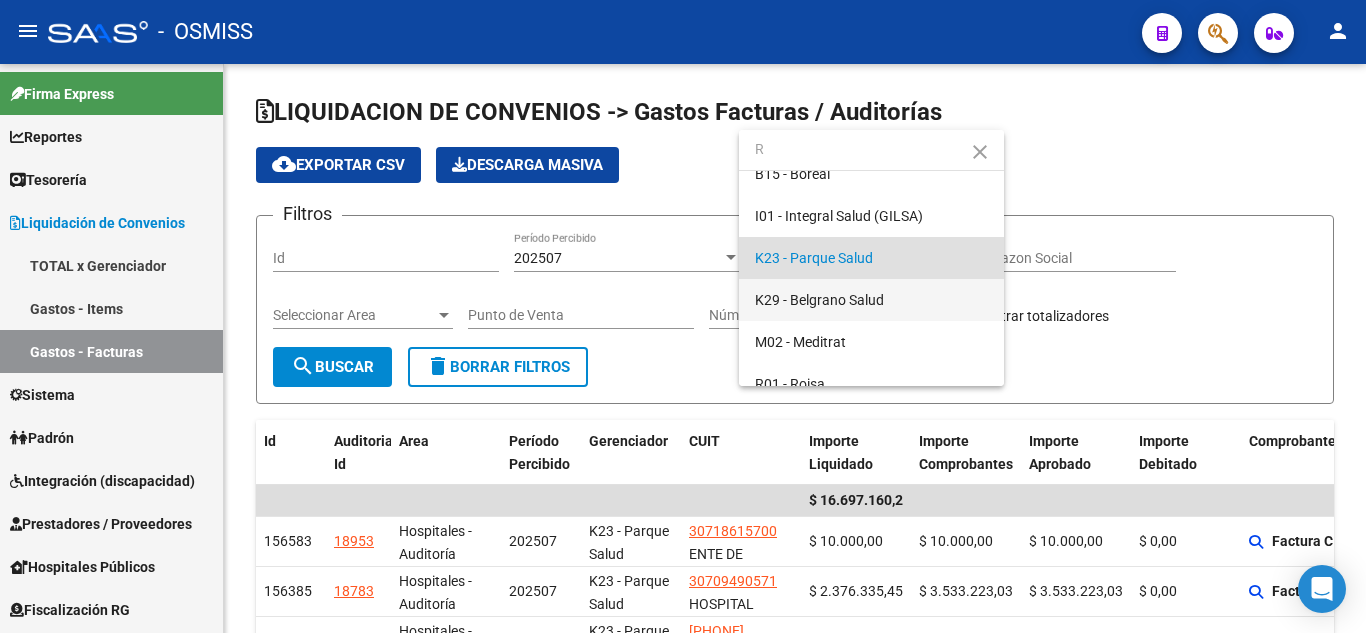 scroll, scrollTop: 203, scrollLeft: 0, axis: vertical 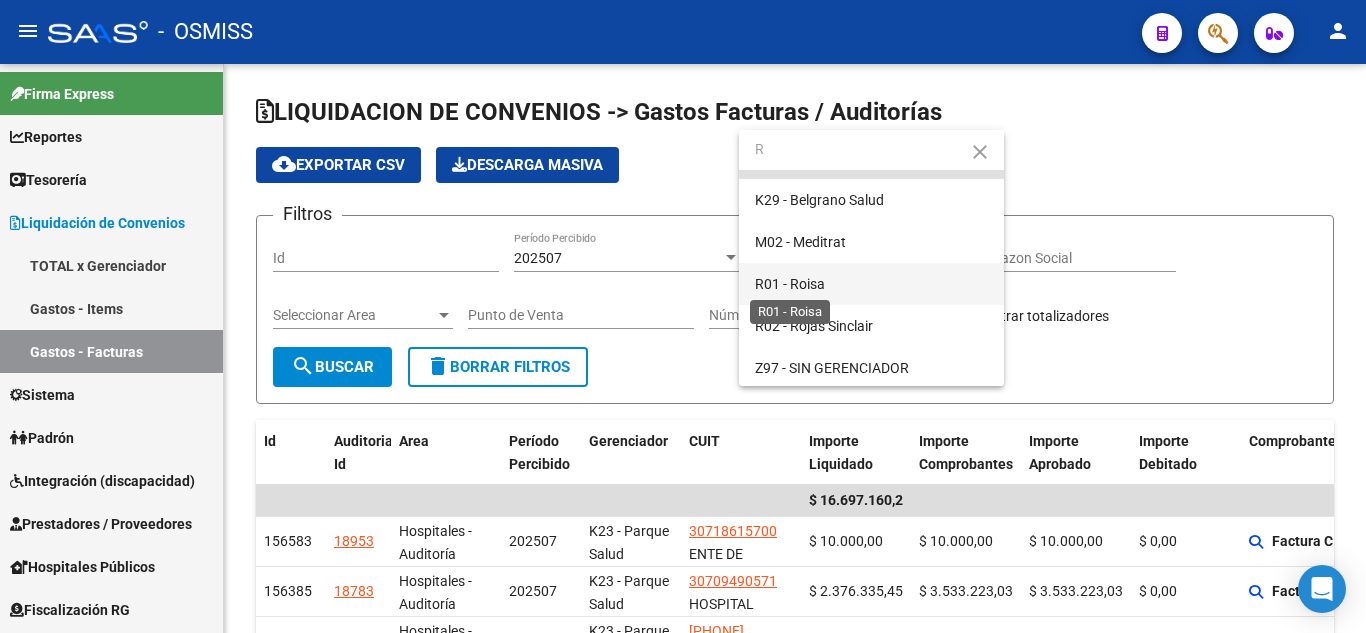 type on "R" 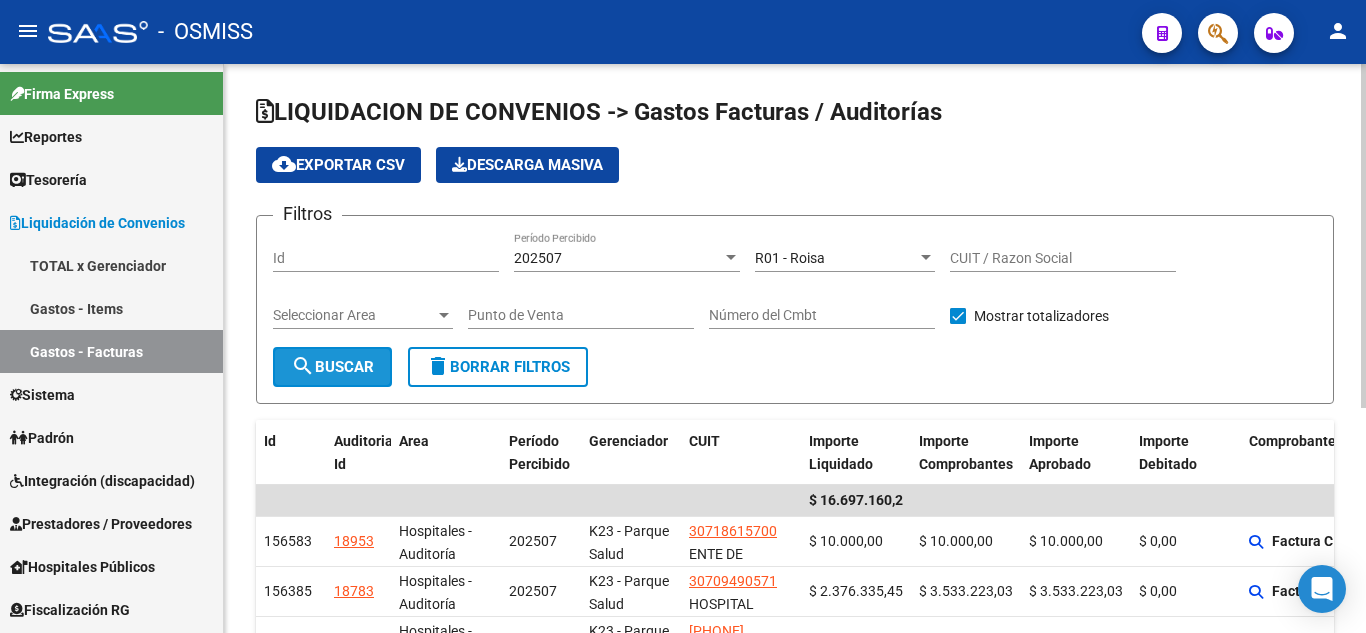 click on "search  Buscar" 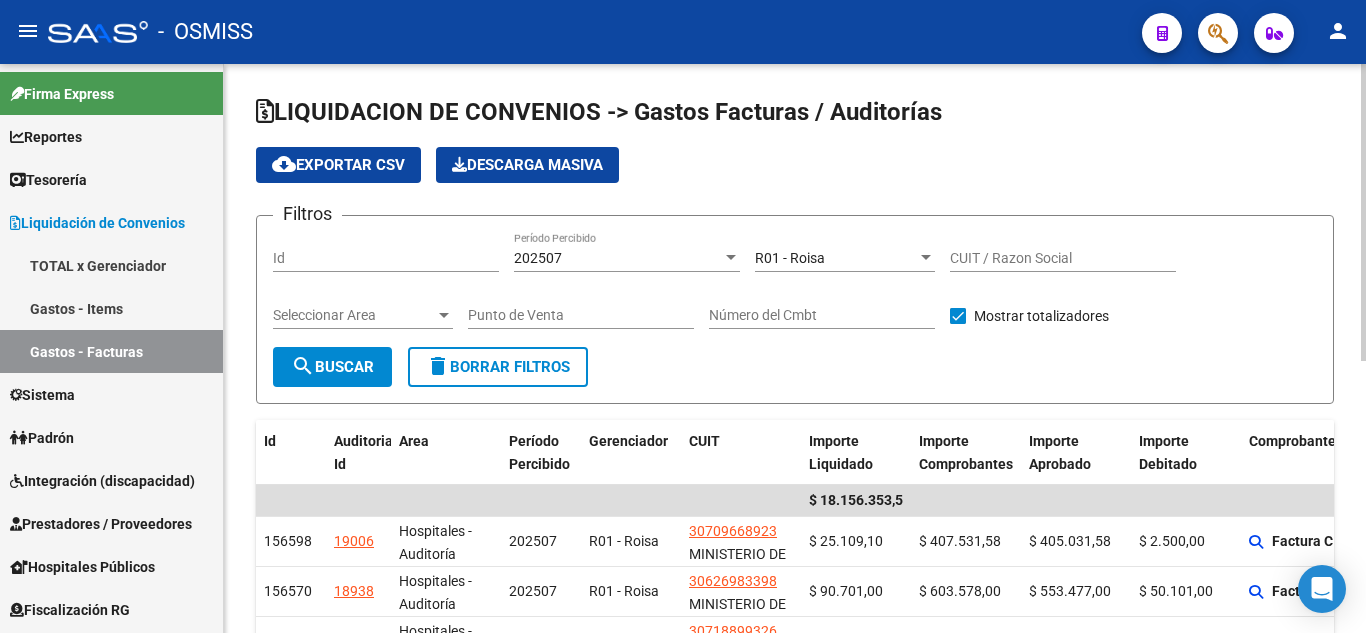 click on "LIQUIDACION DE CONVENIOS -> Gastos Facturas / Auditorías cloud_download  Exportar CSV   Descarga Masiva
Filtros Id 202507 Período Percibido R01 - Roisa Seleccionar Gerenciador CUIT / Razon Social Seleccionar Area Seleccionar Area Punto de Venta Número del Cmbt    Mostrar totalizadores  search  Buscar  delete  Borrar Filtros" 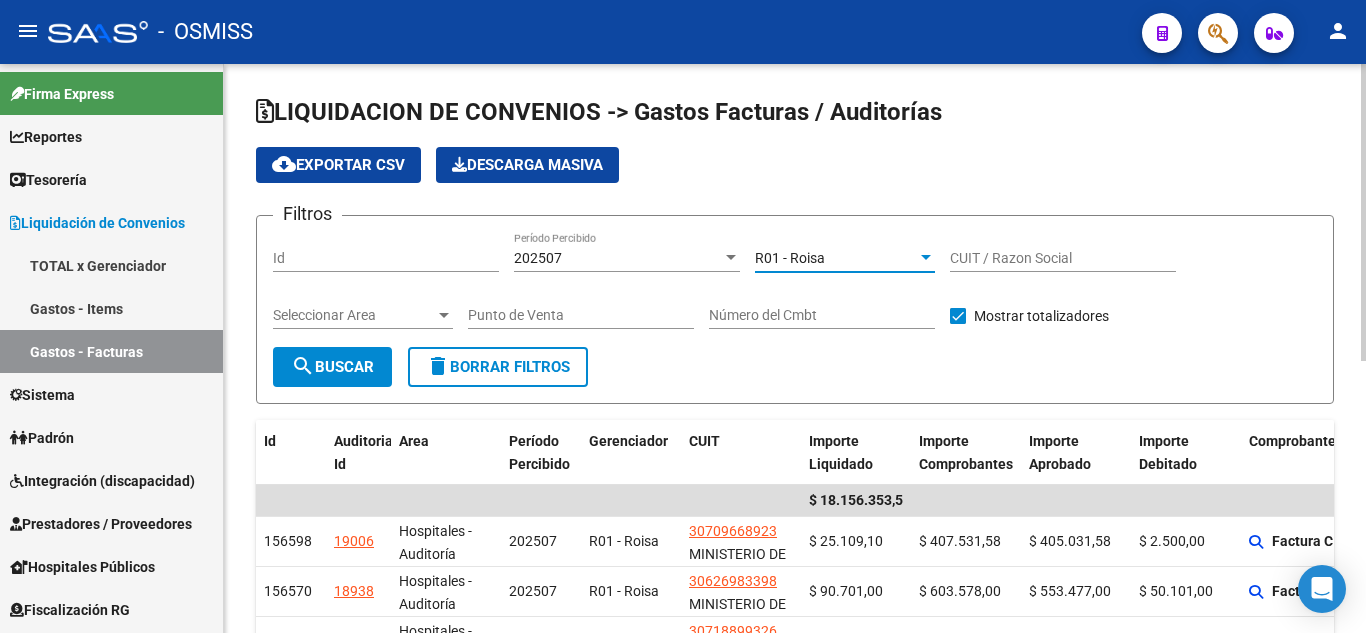 click on "R01 - Roisa" at bounding box center (836, 258) 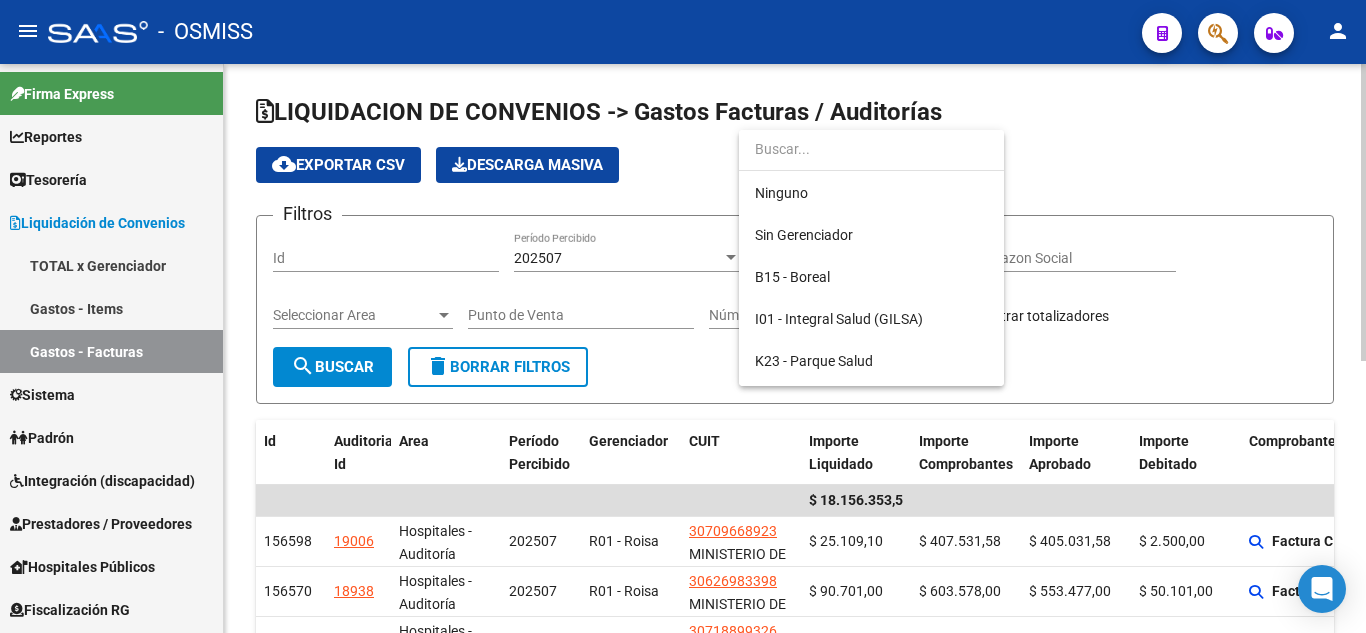 scroll, scrollTop: 397, scrollLeft: 0, axis: vertical 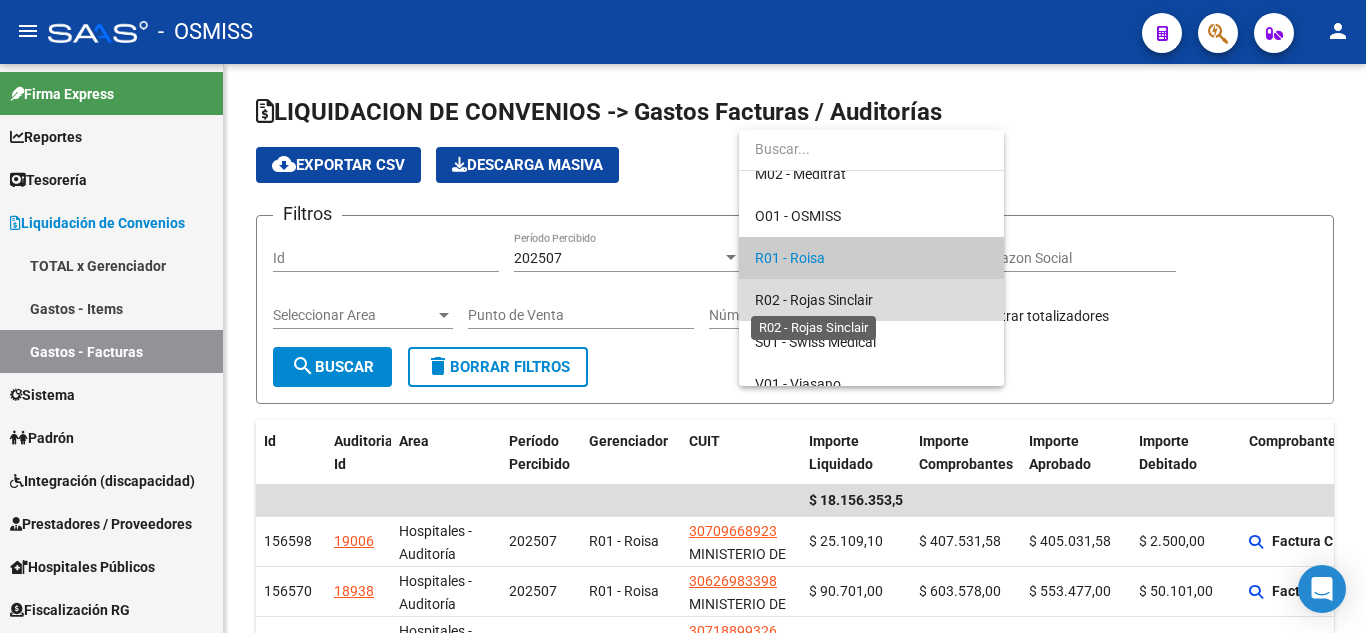 click on "R02 - Rojas Sinclair" at bounding box center (814, 300) 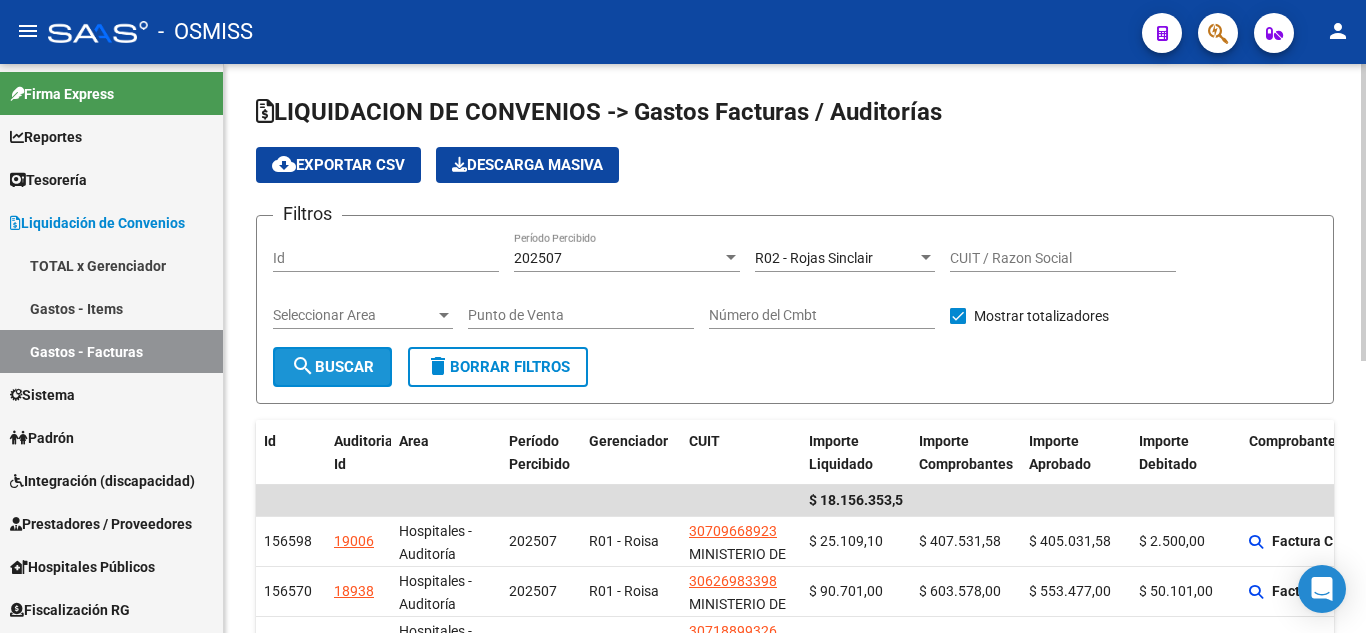 click on "search  Buscar" 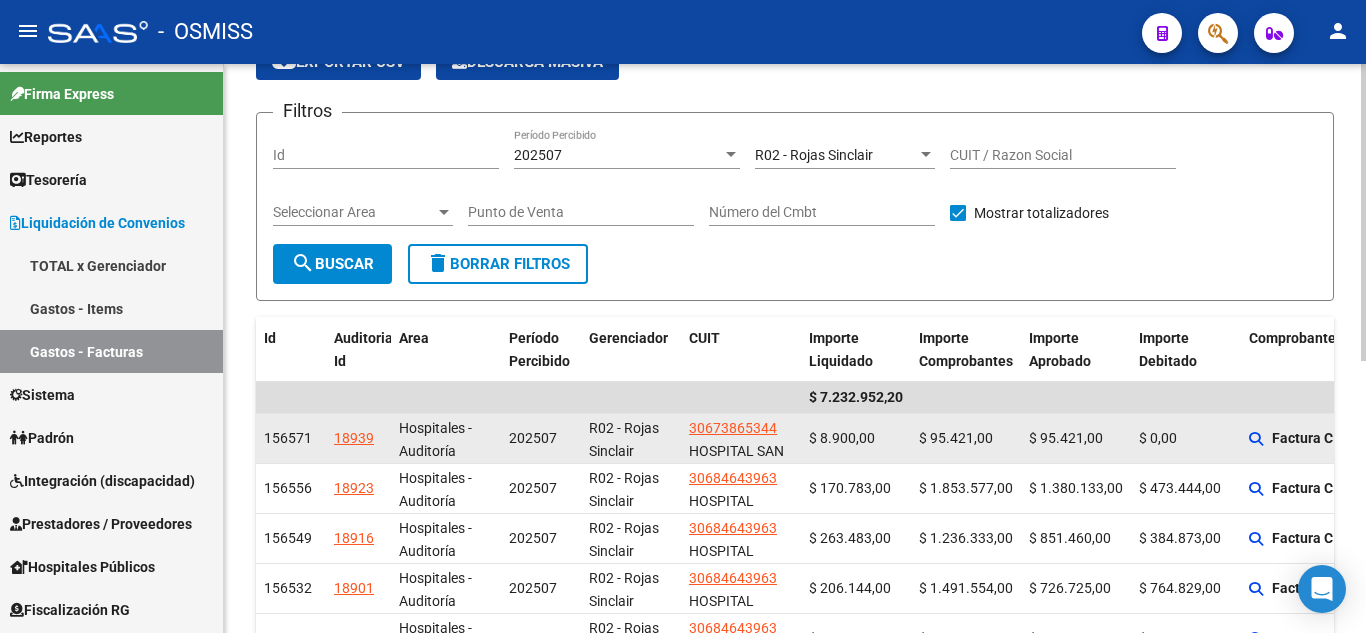 scroll, scrollTop: 0, scrollLeft: 0, axis: both 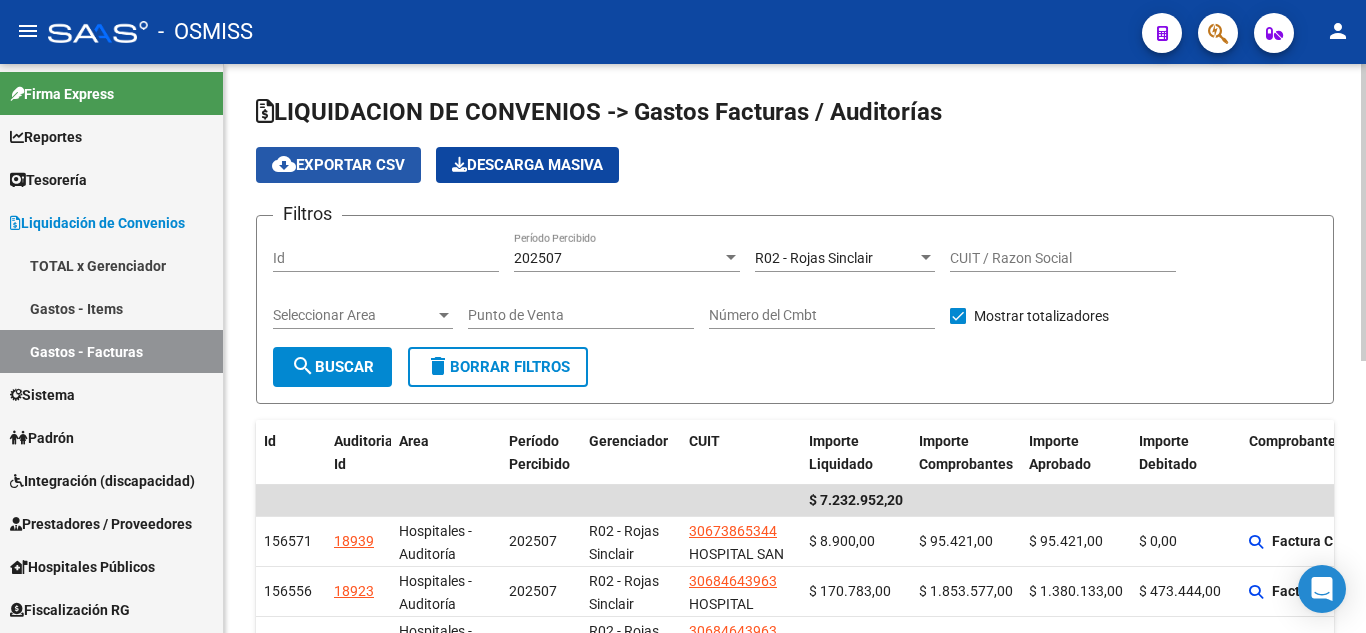 click on "cloud_download  Exportar CSV" 